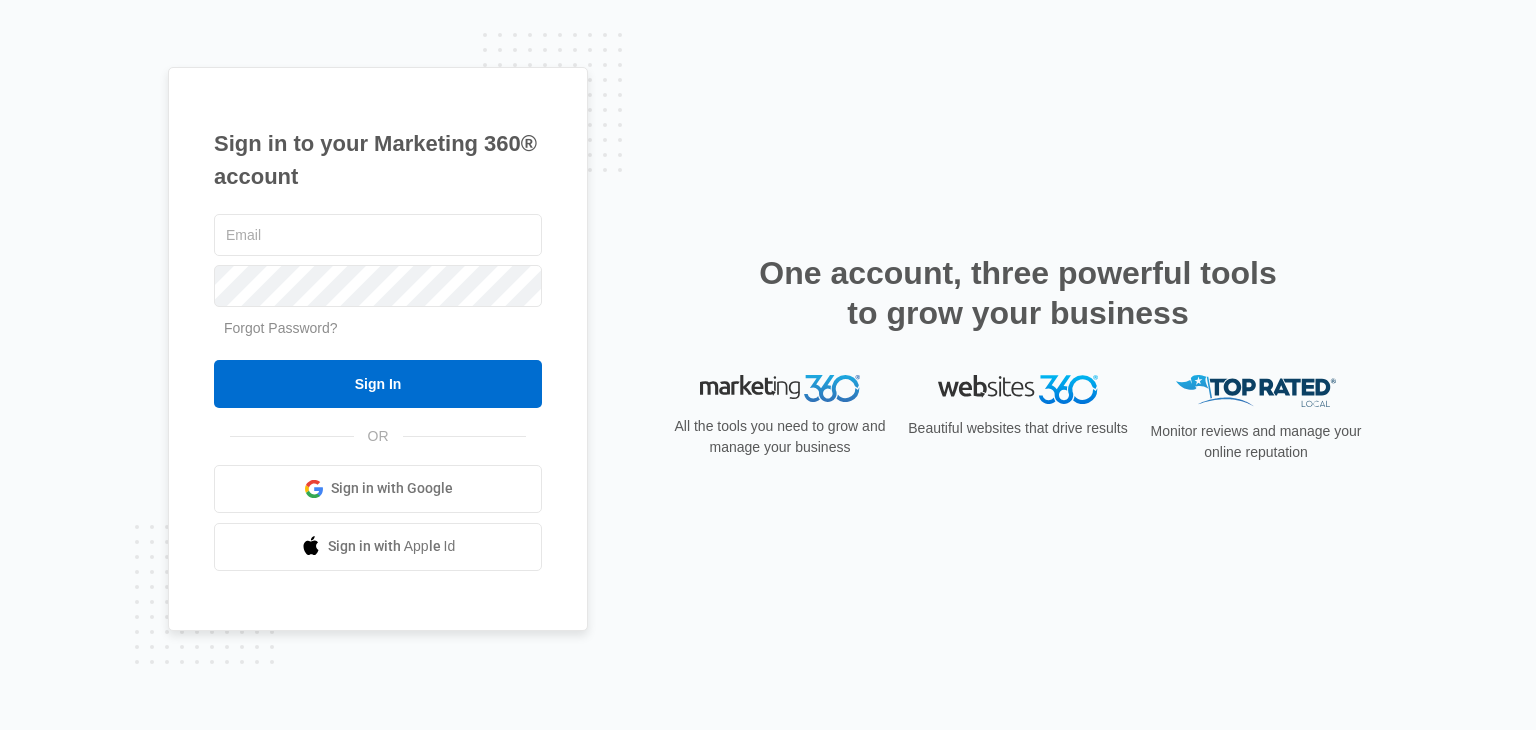 scroll, scrollTop: 0, scrollLeft: 0, axis: both 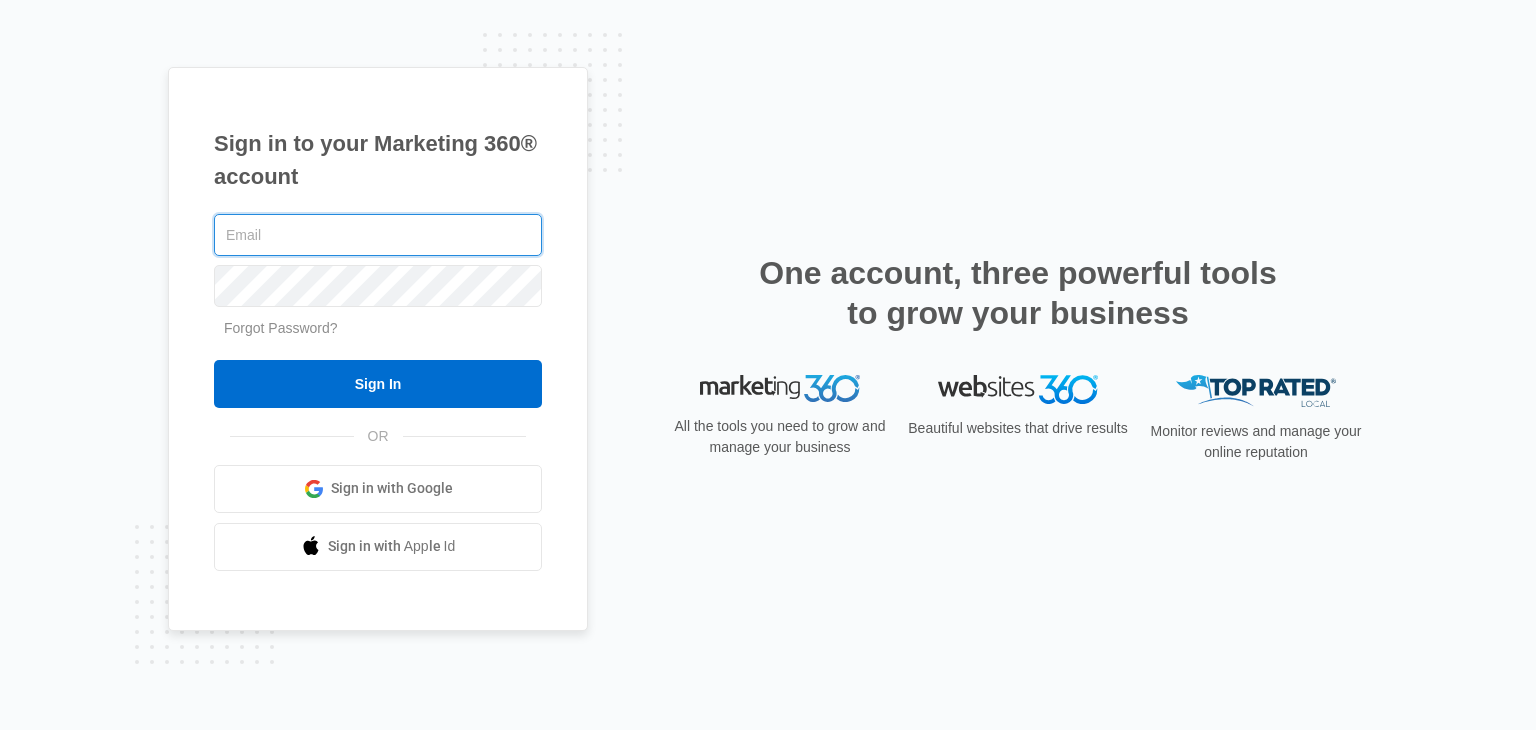 click at bounding box center (378, 235) 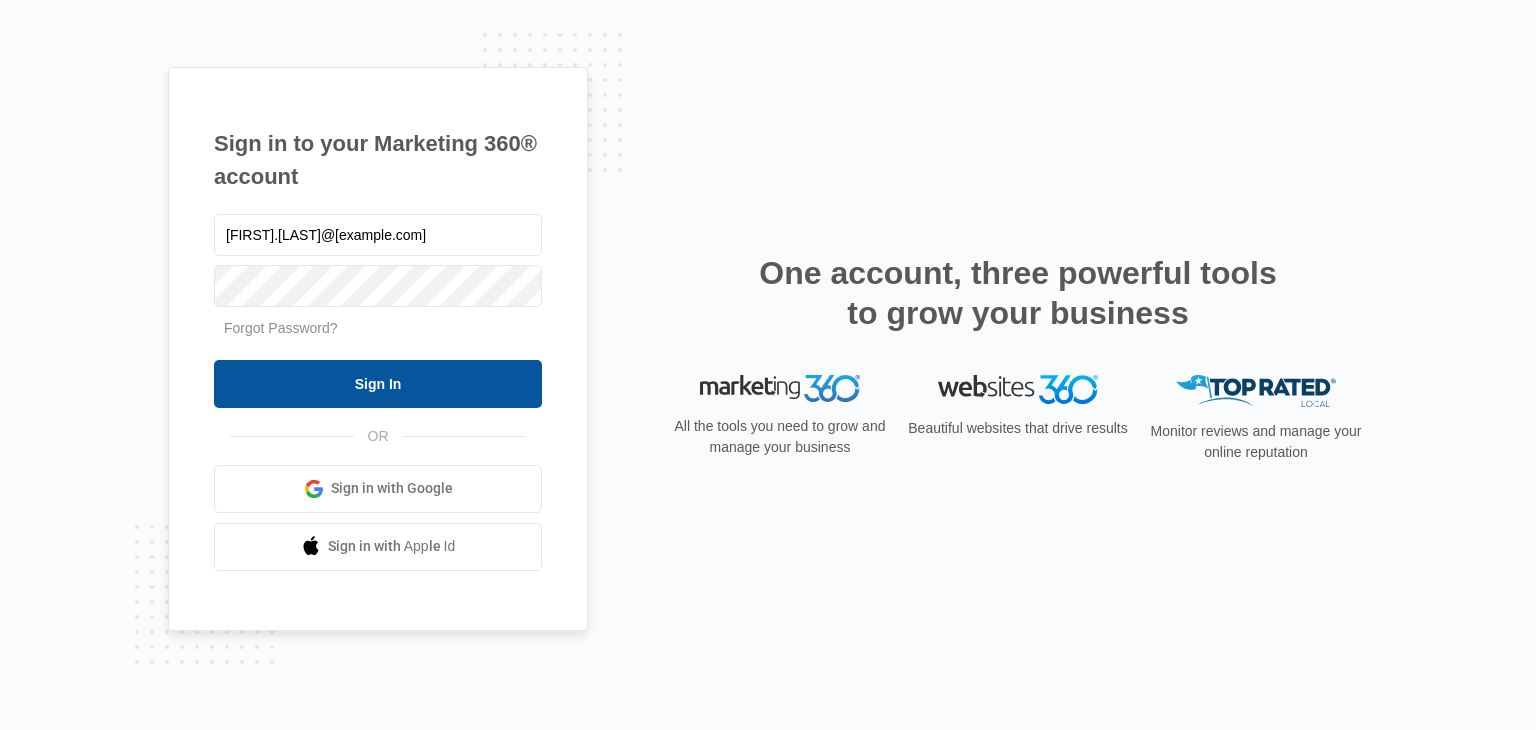 click on "Sign In" at bounding box center [378, 384] 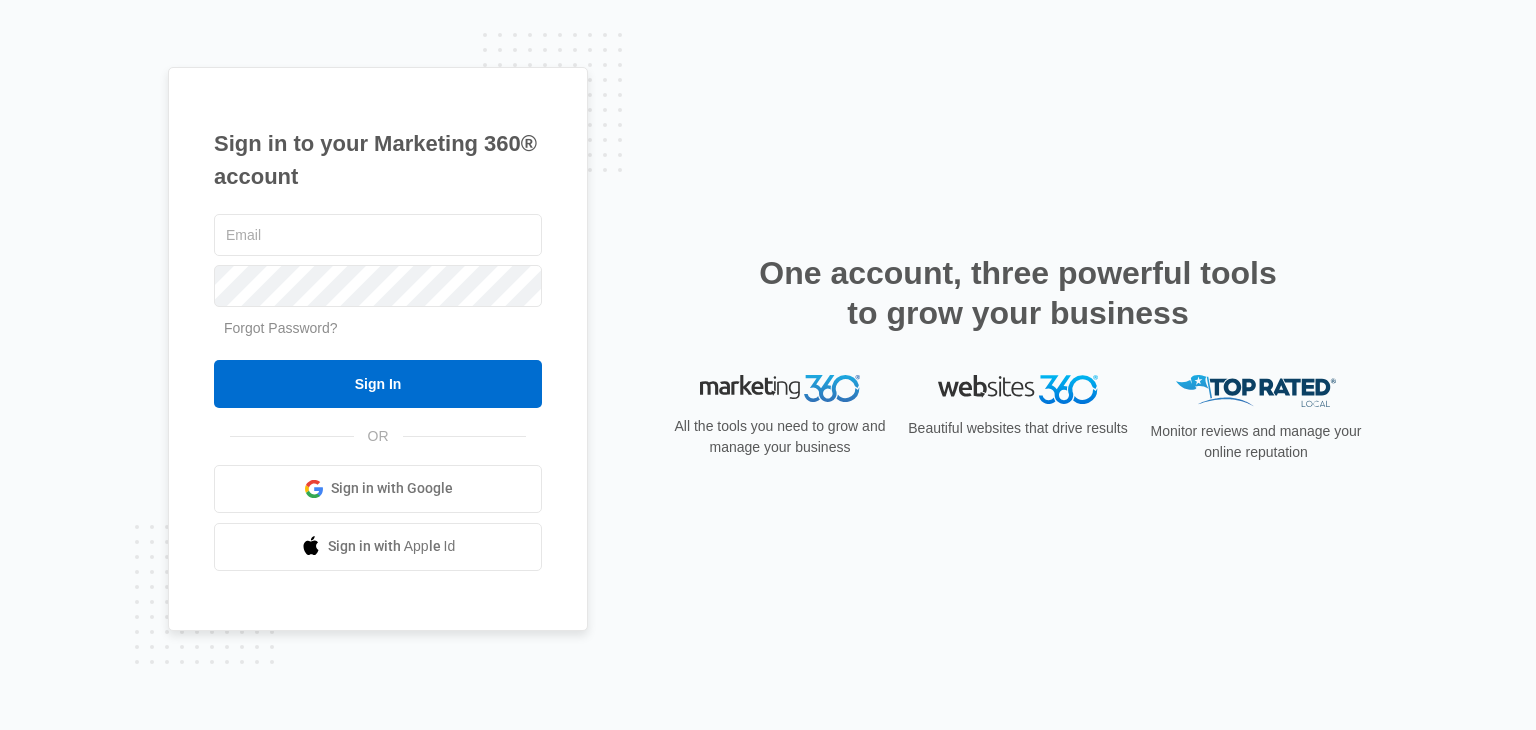 scroll, scrollTop: 0, scrollLeft: 0, axis: both 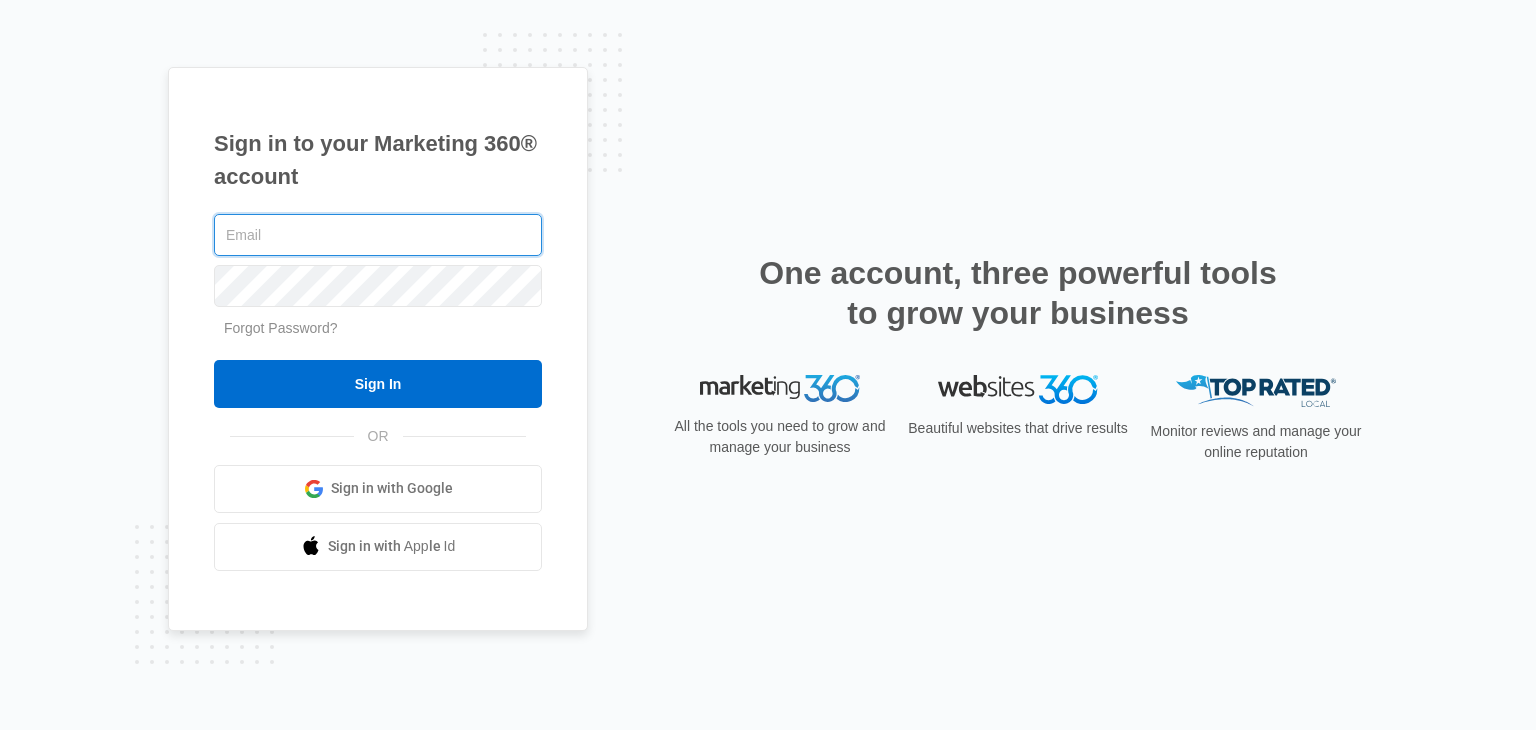 type on "[FIRST].[LAST]@[DOMAIN]" 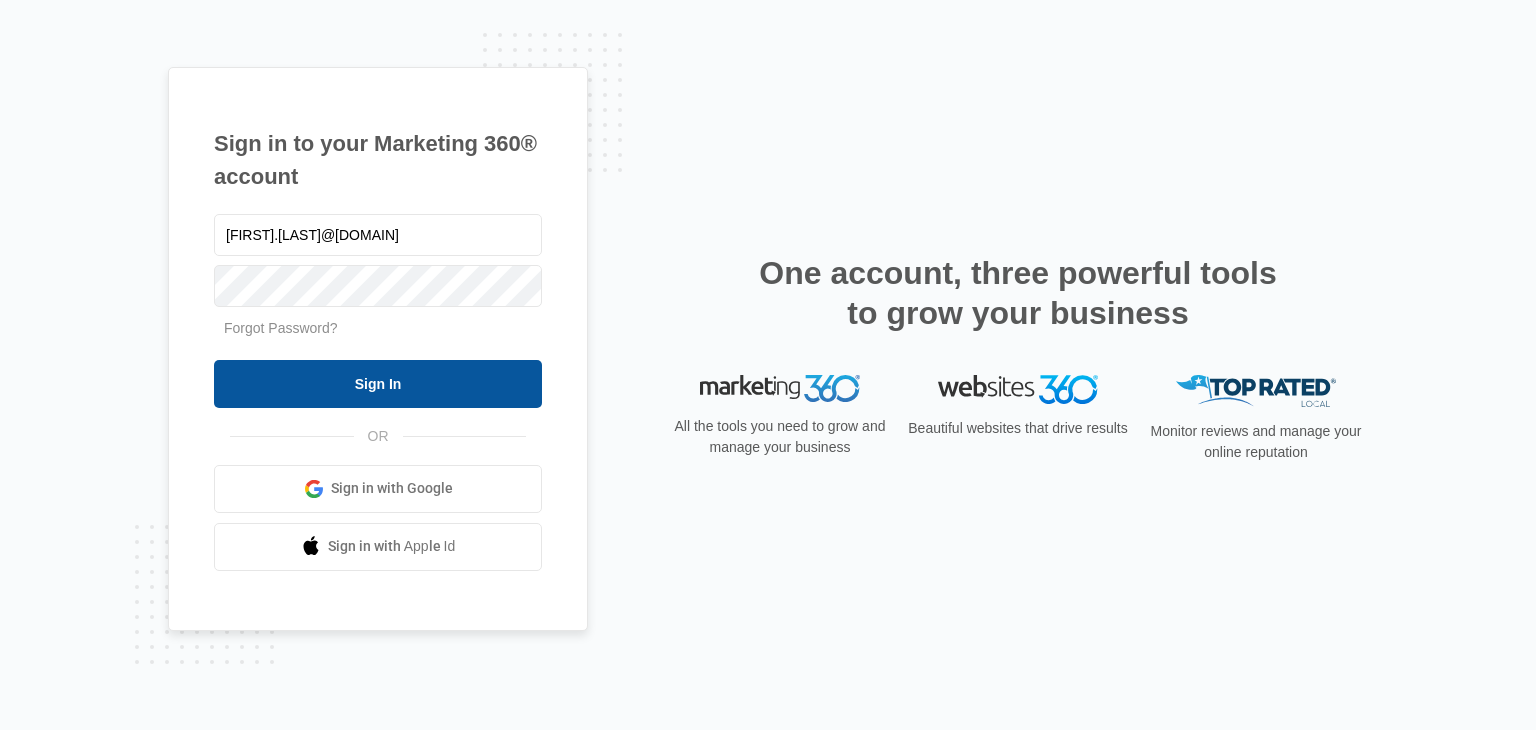 click on "Sign In" at bounding box center (378, 384) 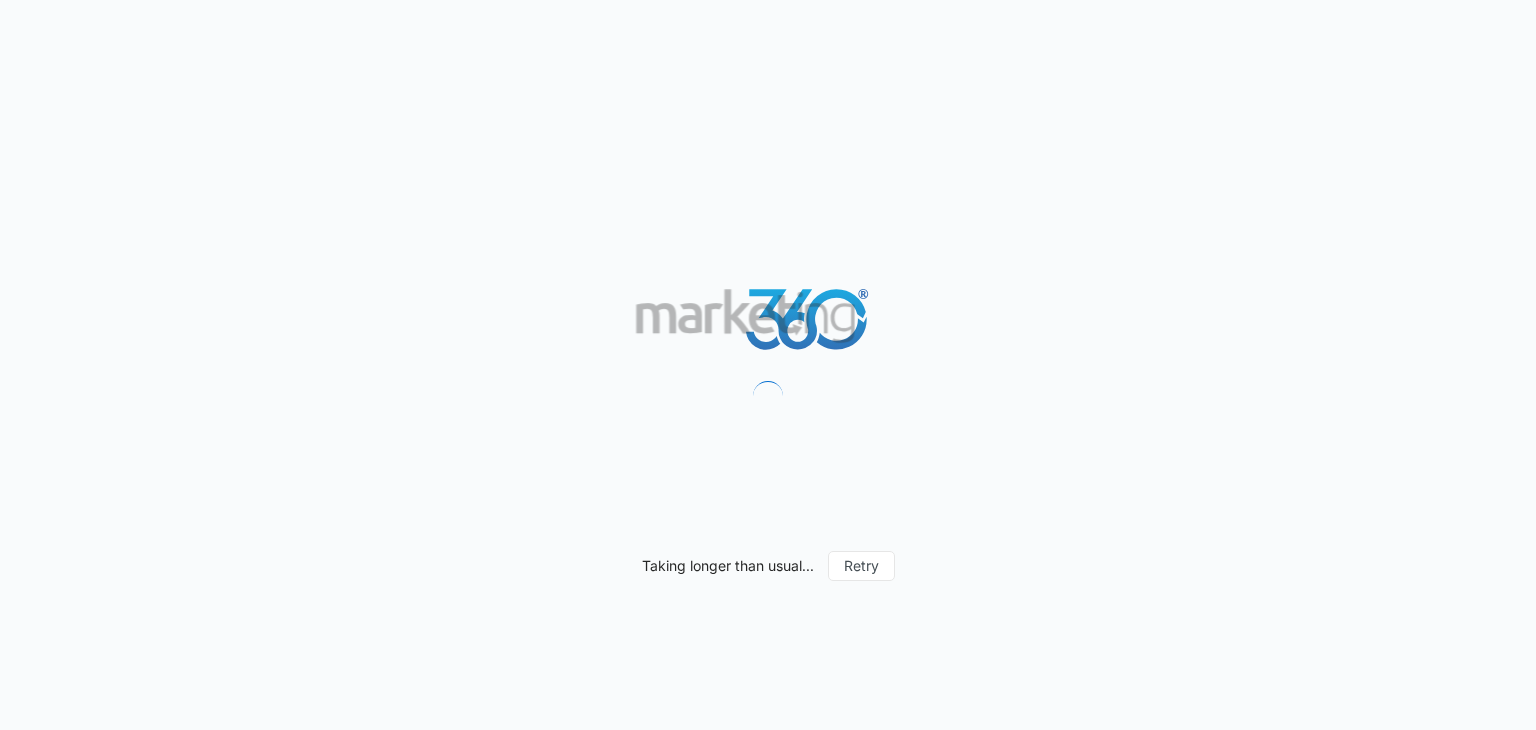 scroll, scrollTop: 0, scrollLeft: 0, axis: both 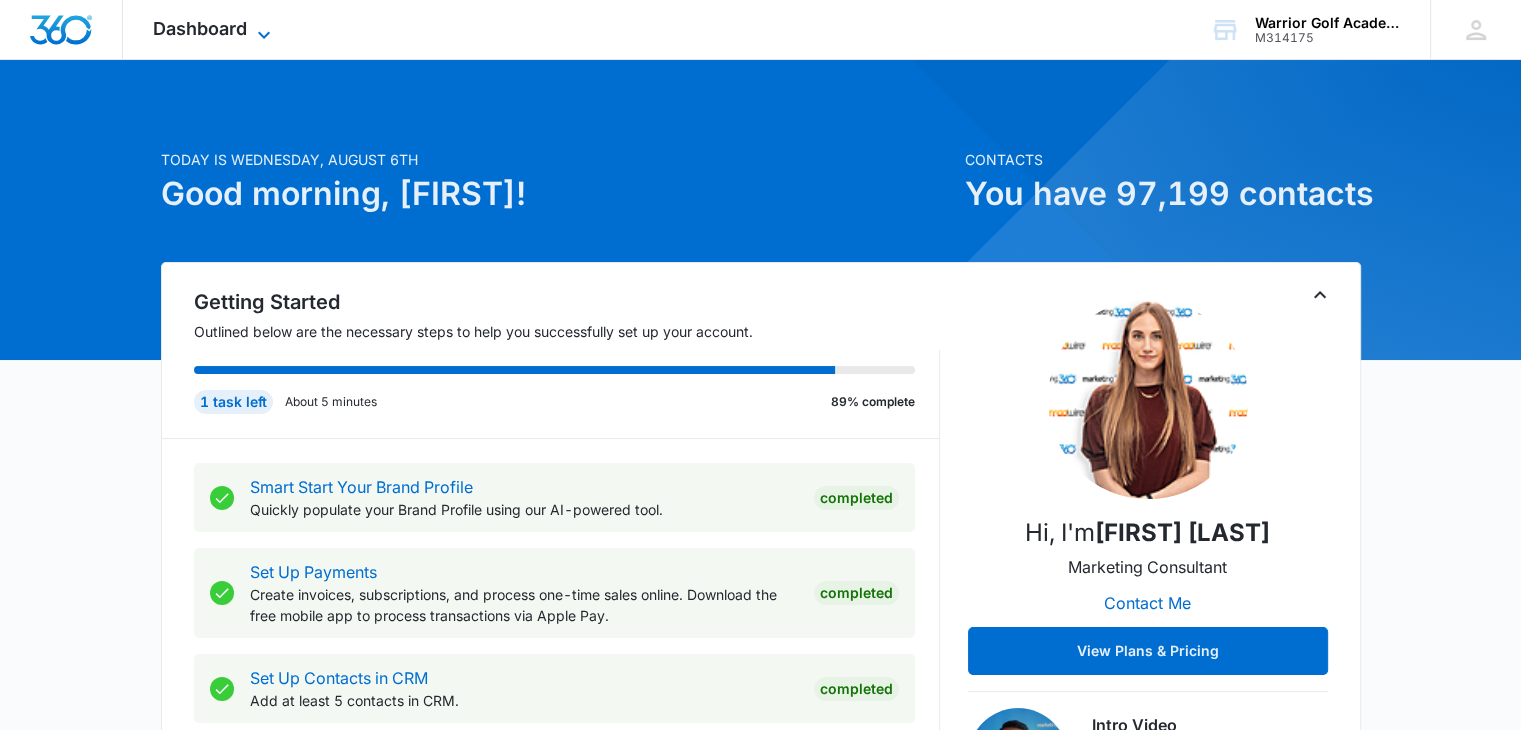 click on "Dashboard" at bounding box center [200, 28] 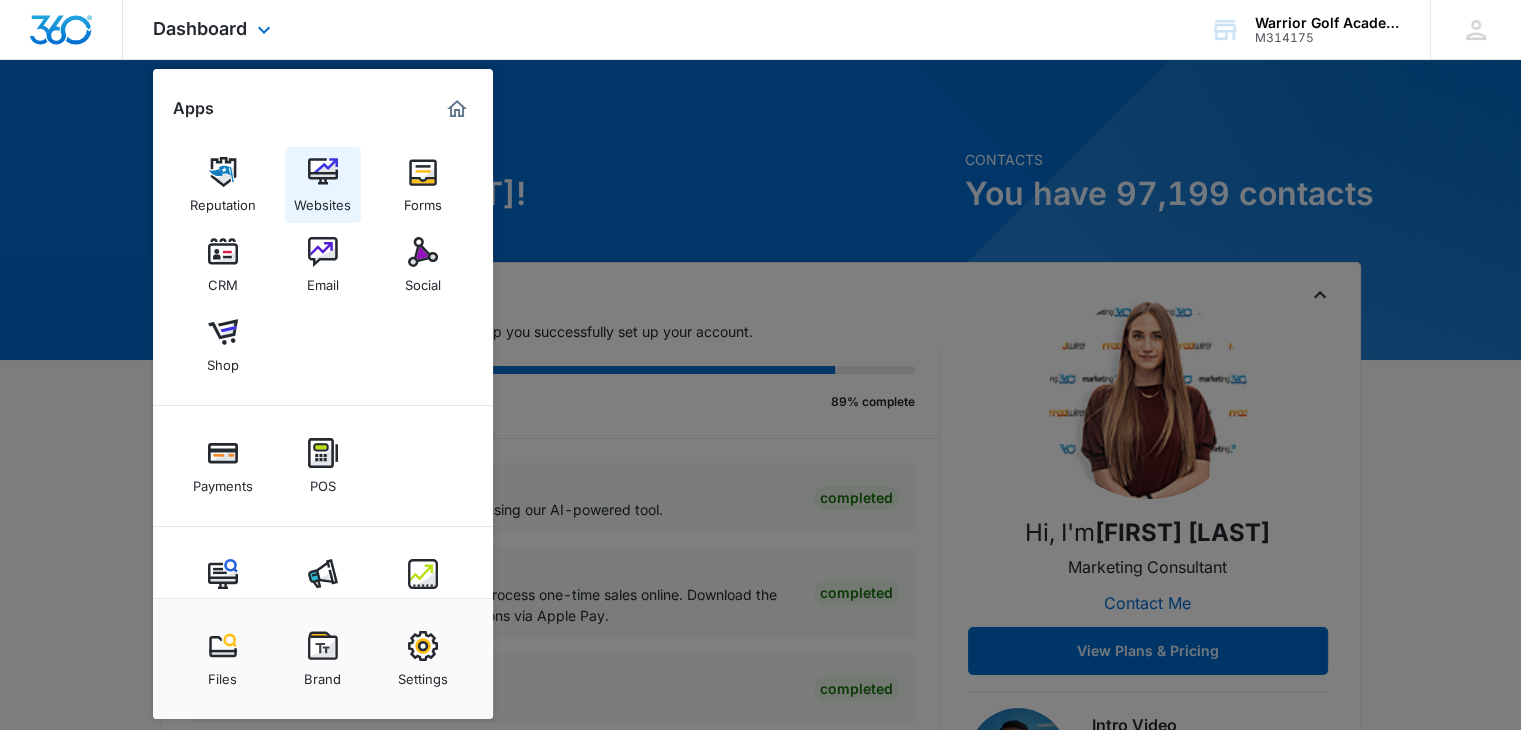 click on "Websites" at bounding box center (323, 185) 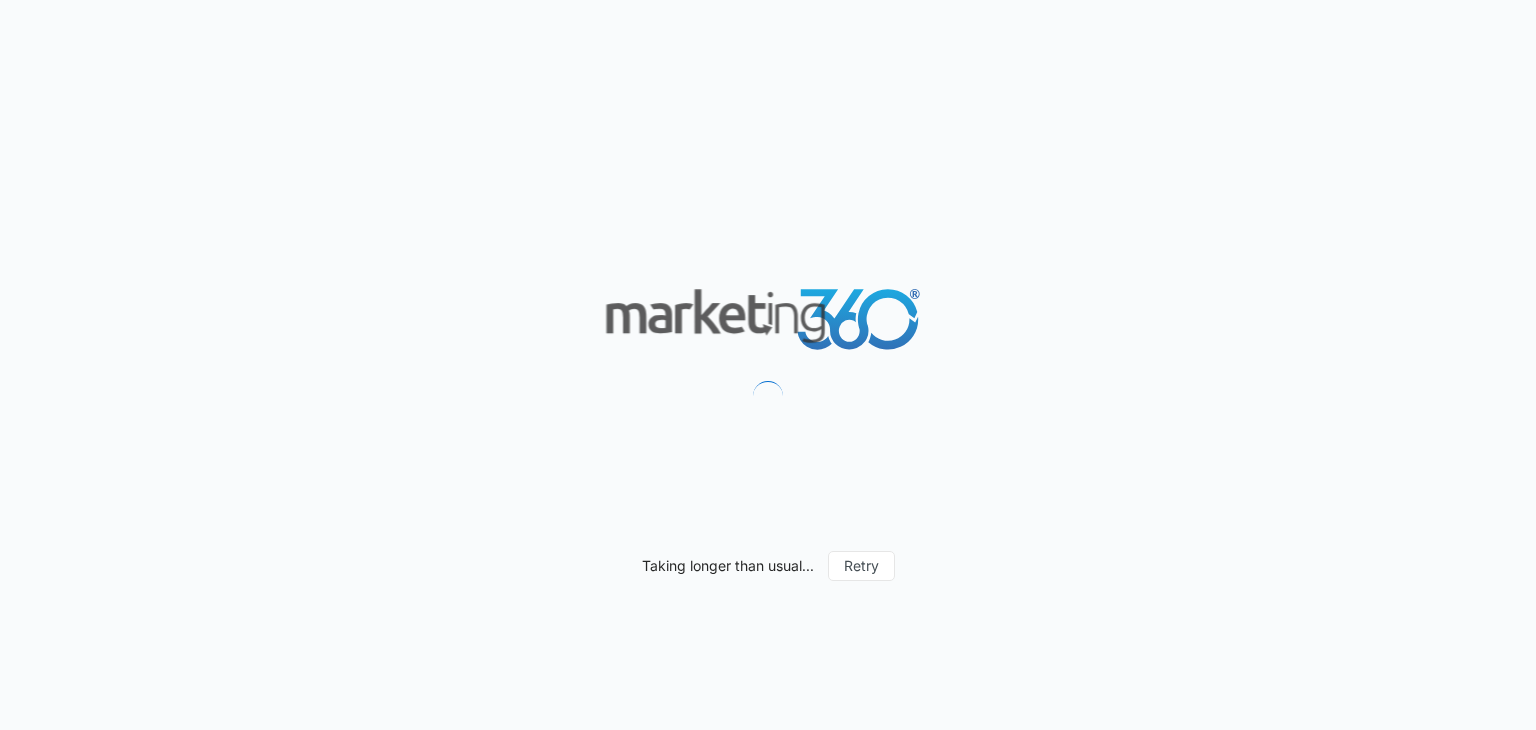 scroll, scrollTop: 0, scrollLeft: 0, axis: both 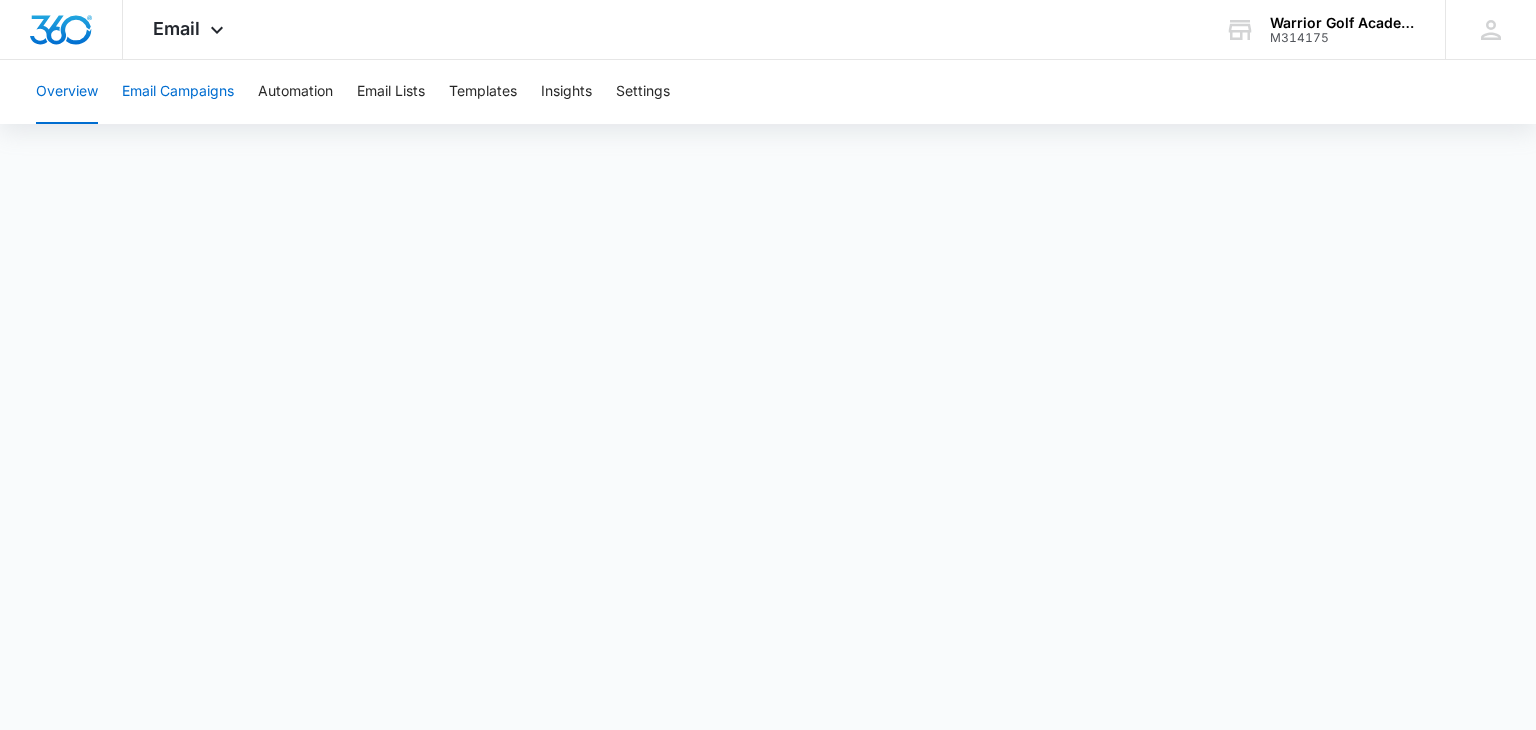 drag, startPoint x: 197, startPoint y: 35, endPoint x: 147, endPoint y: 87, distance: 72.138756 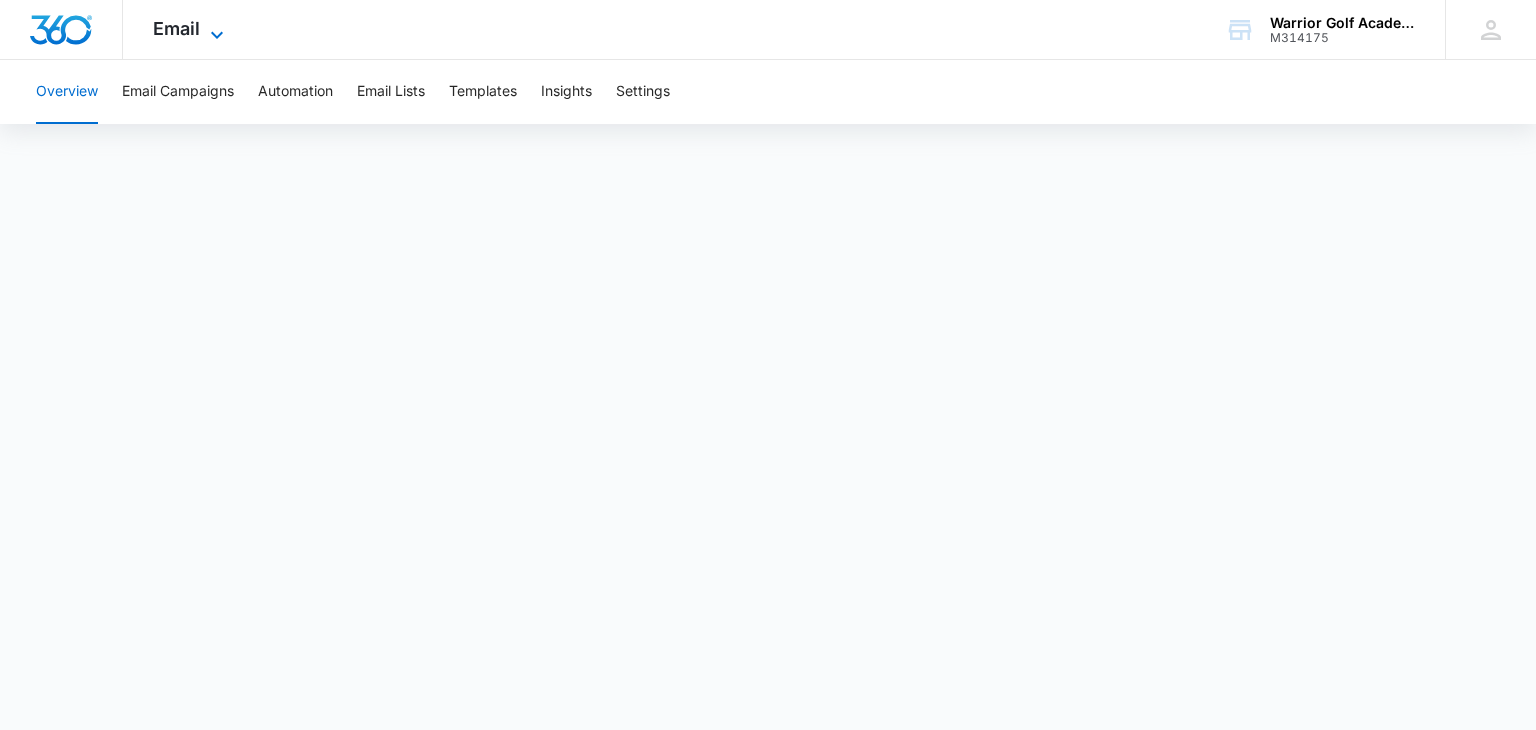 drag, startPoint x: 147, startPoint y: 87, endPoint x: 191, endPoint y: 34, distance: 68.88396 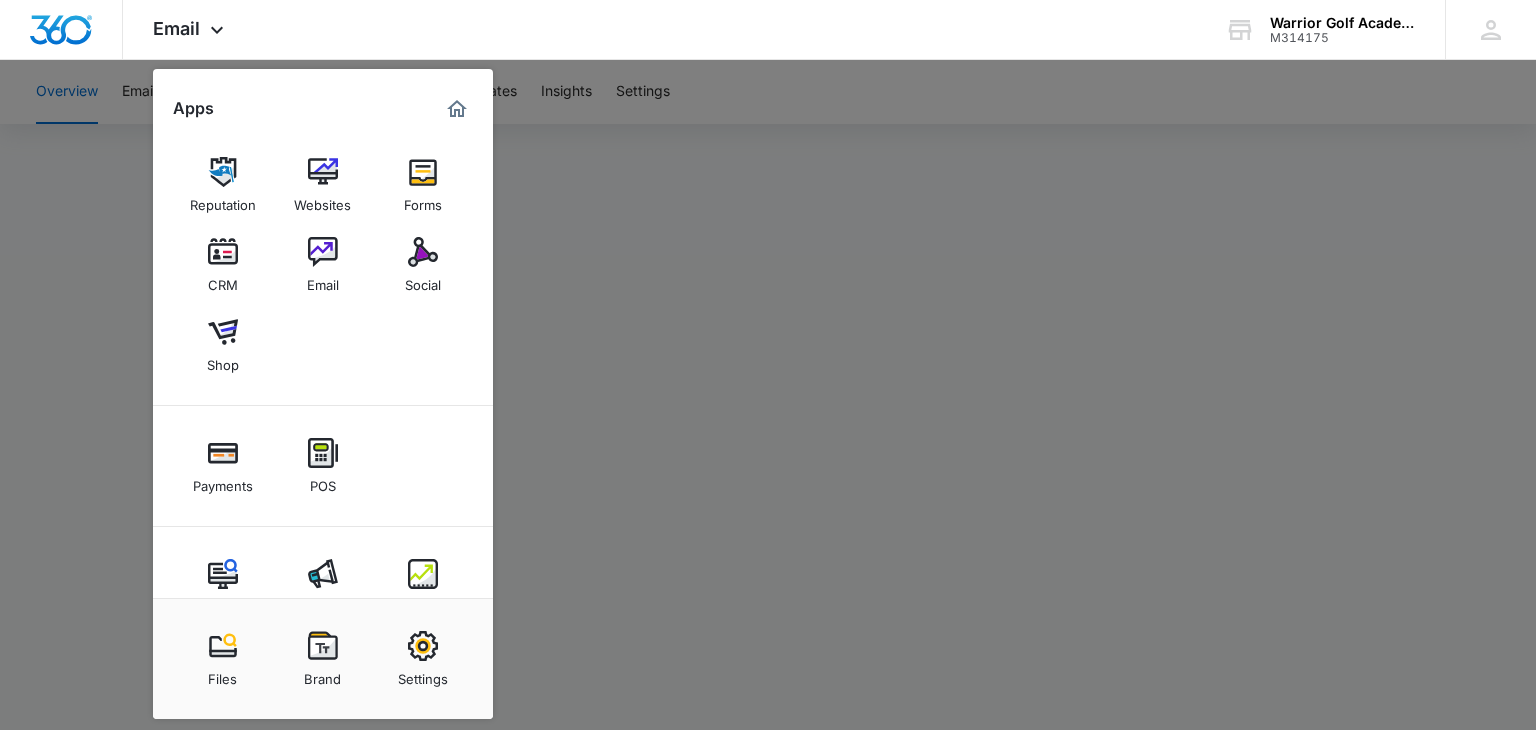 click at bounding box center [768, 365] 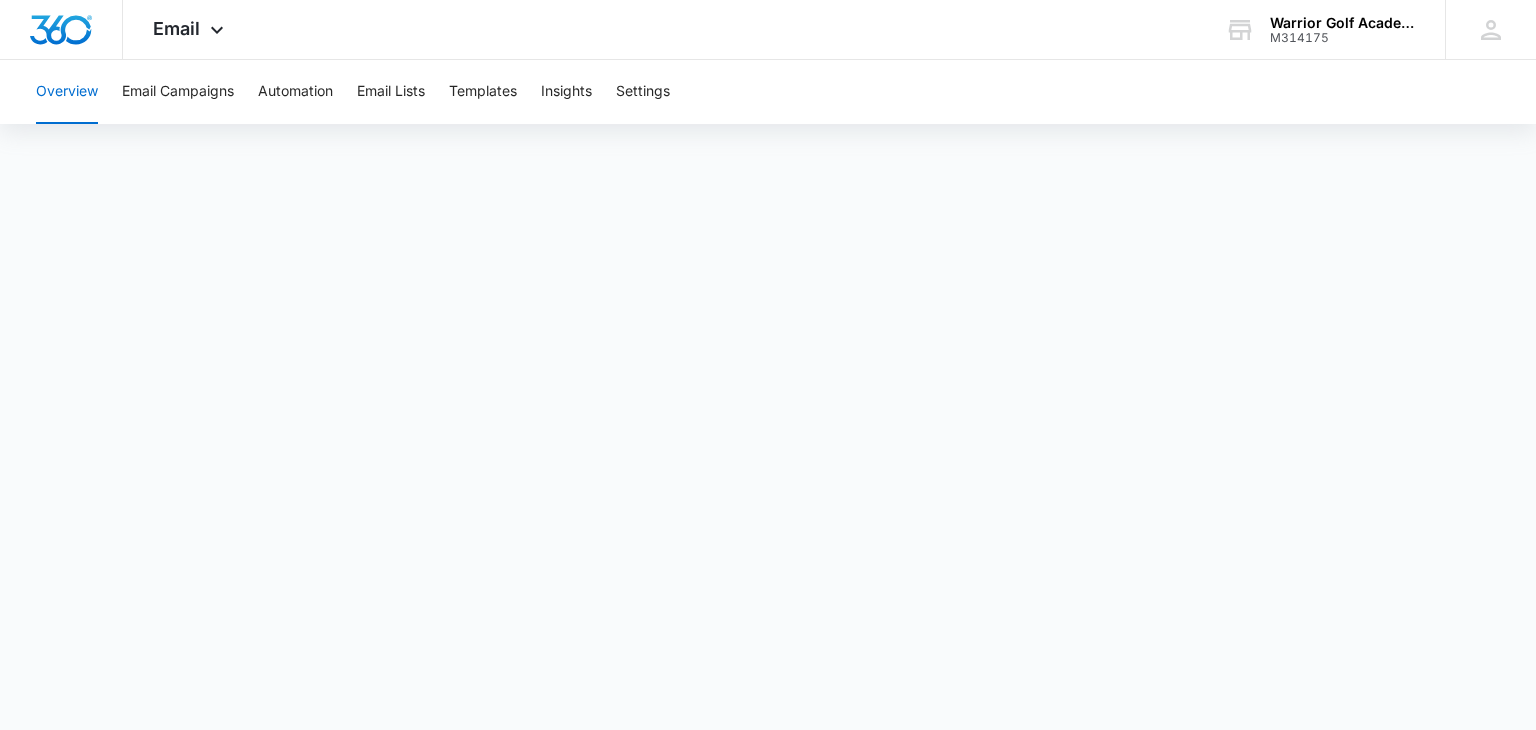 click on "Overview Email Campaigns Automation Email Lists Templates Insights Settings" at bounding box center (768, 92) 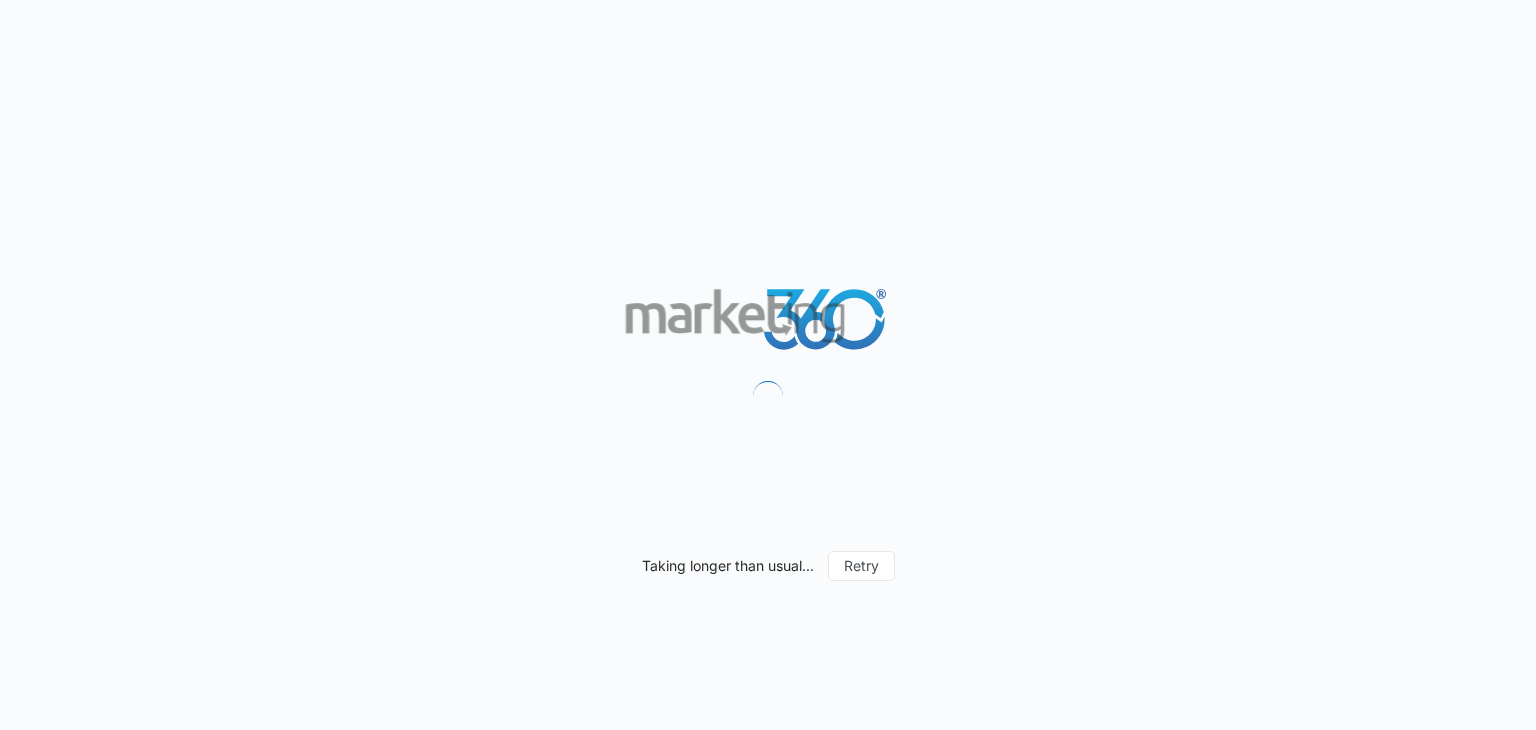 scroll, scrollTop: 0, scrollLeft: 0, axis: both 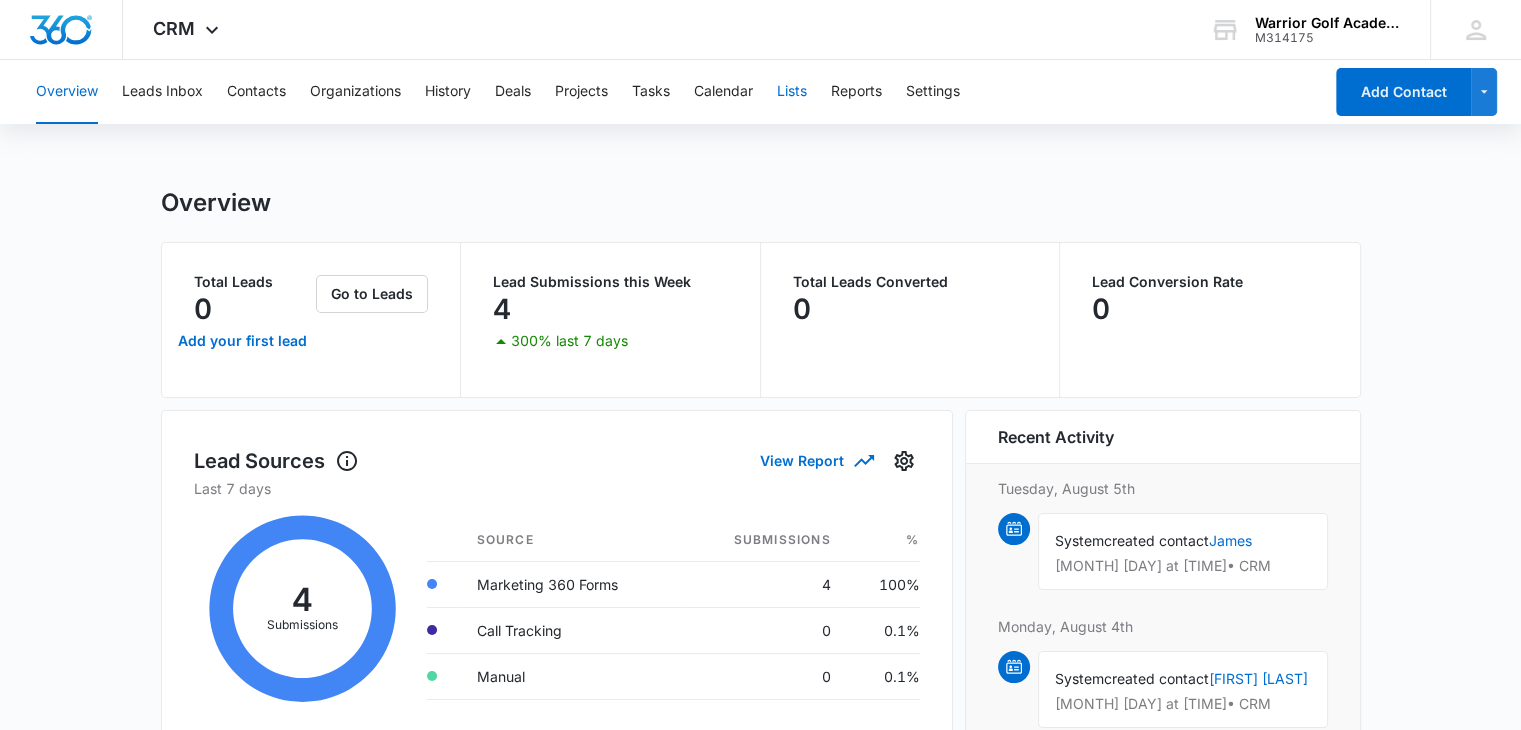 click on "Lists" at bounding box center (792, 92) 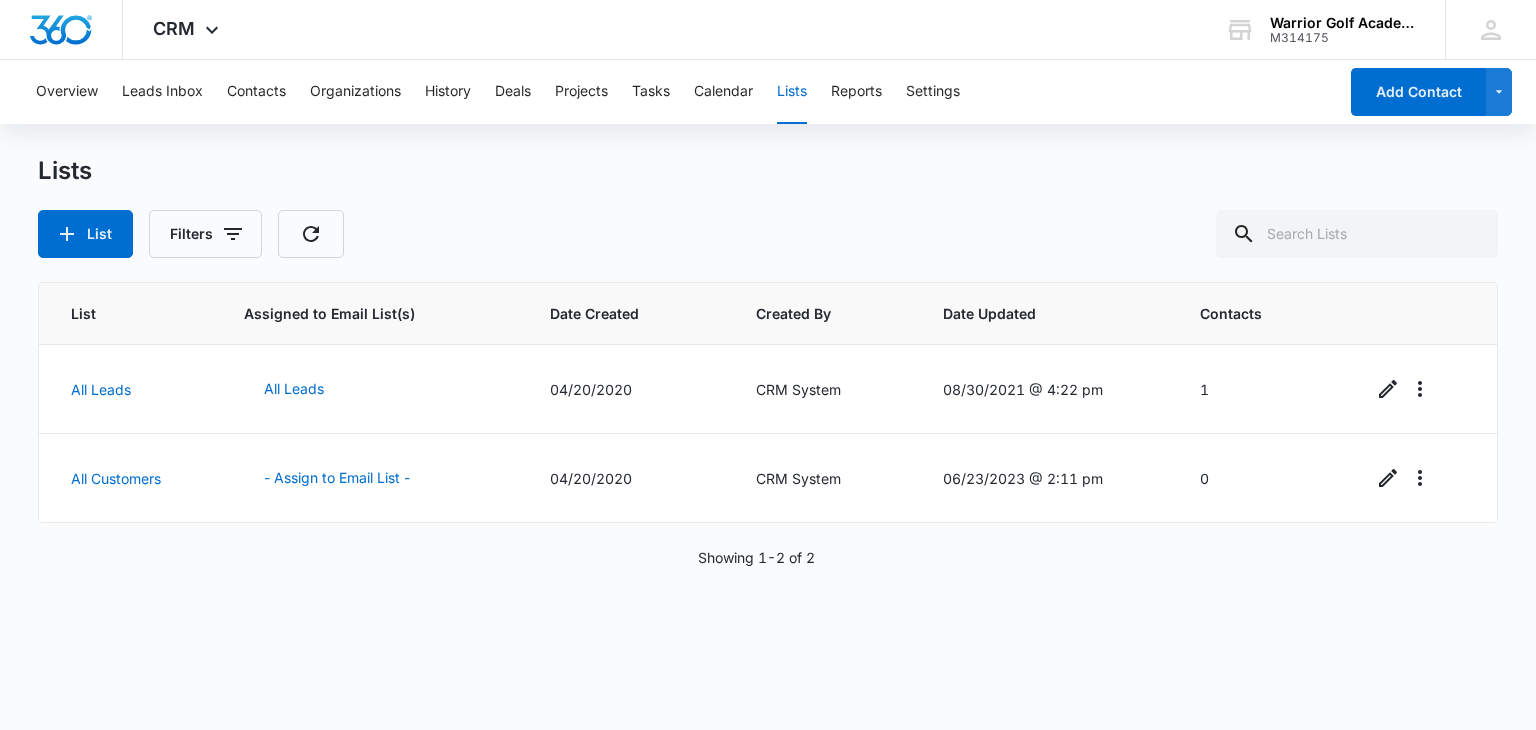 click on "Overview Leads Inbox Contacts Organizations History Deals Projects Tasks Calendar Lists Reports Settings" at bounding box center (680, 92) 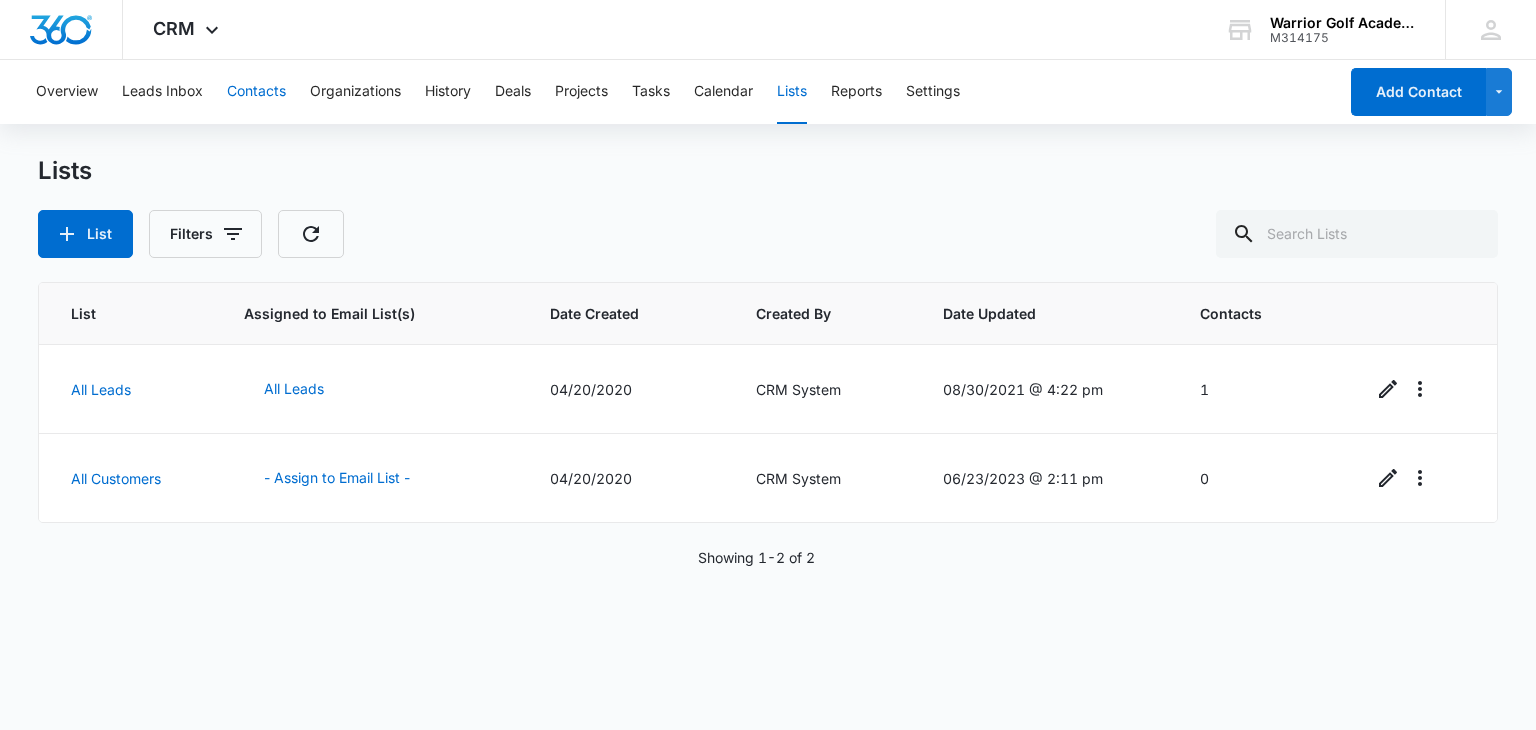 click on "Contacts" at bounding box center (256, 92) 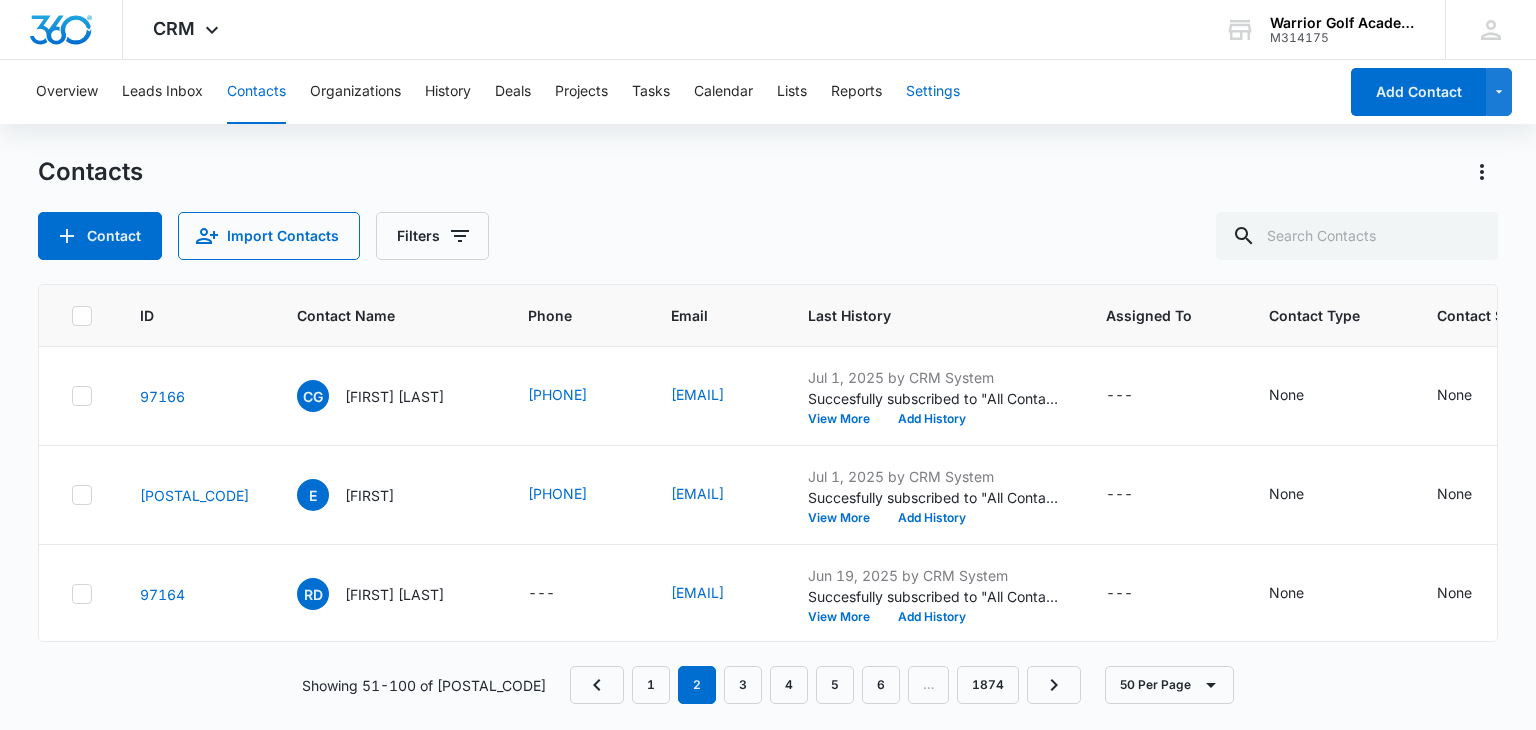 click on "Settings" at bounding box center [933, 92] 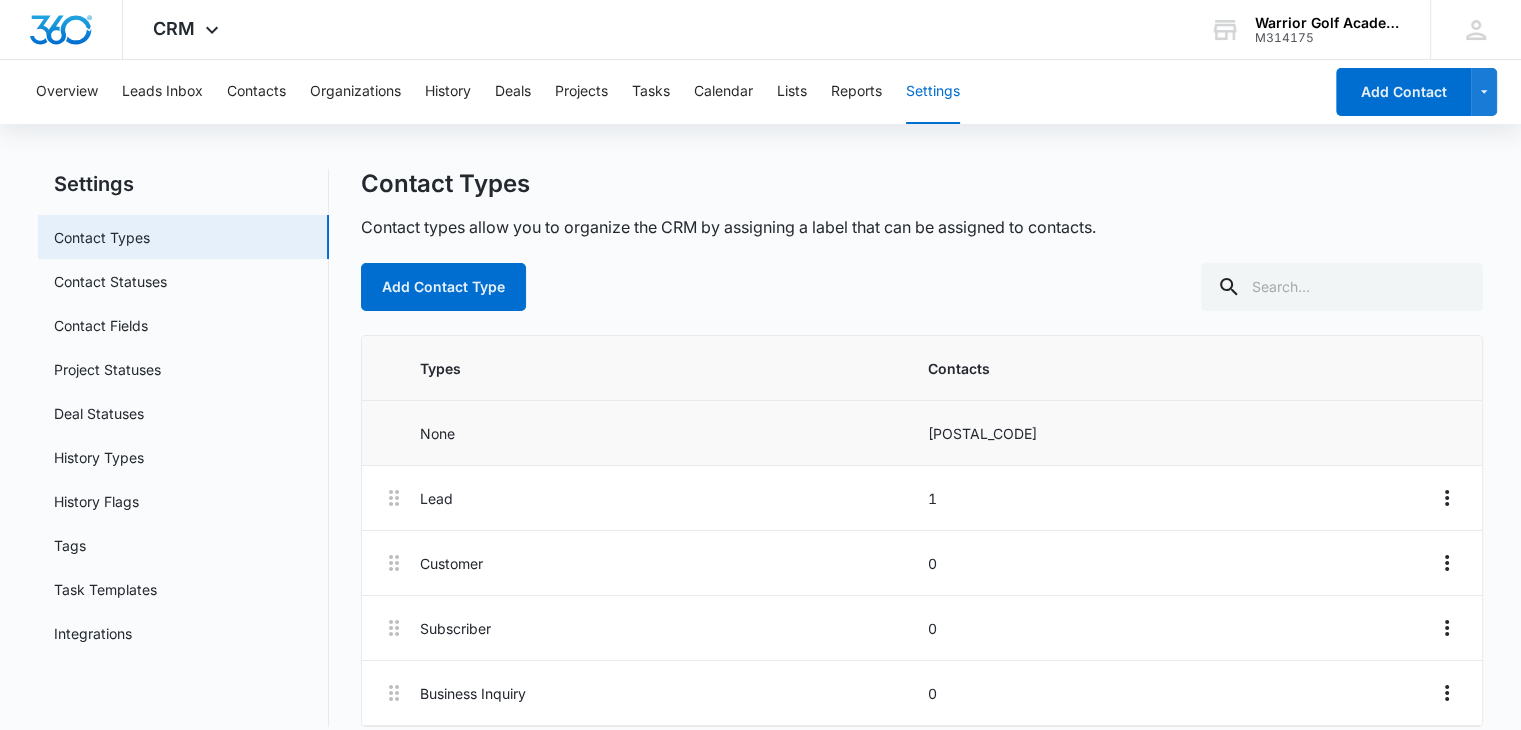 scroll, scrollTop: 40, scrollLeft: 0, axis: vertical 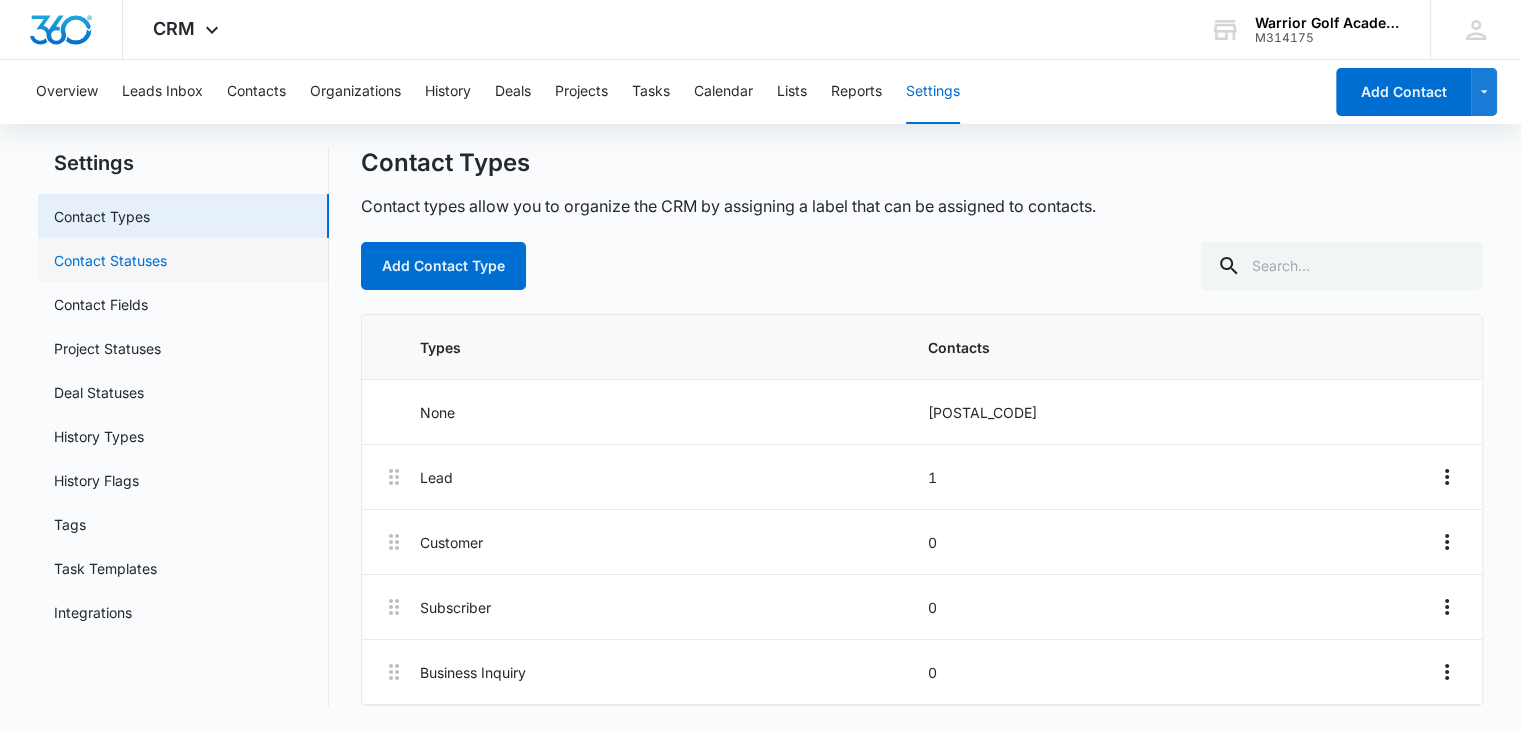 click on "Contact Statuses" at bounding box center (110, 260) 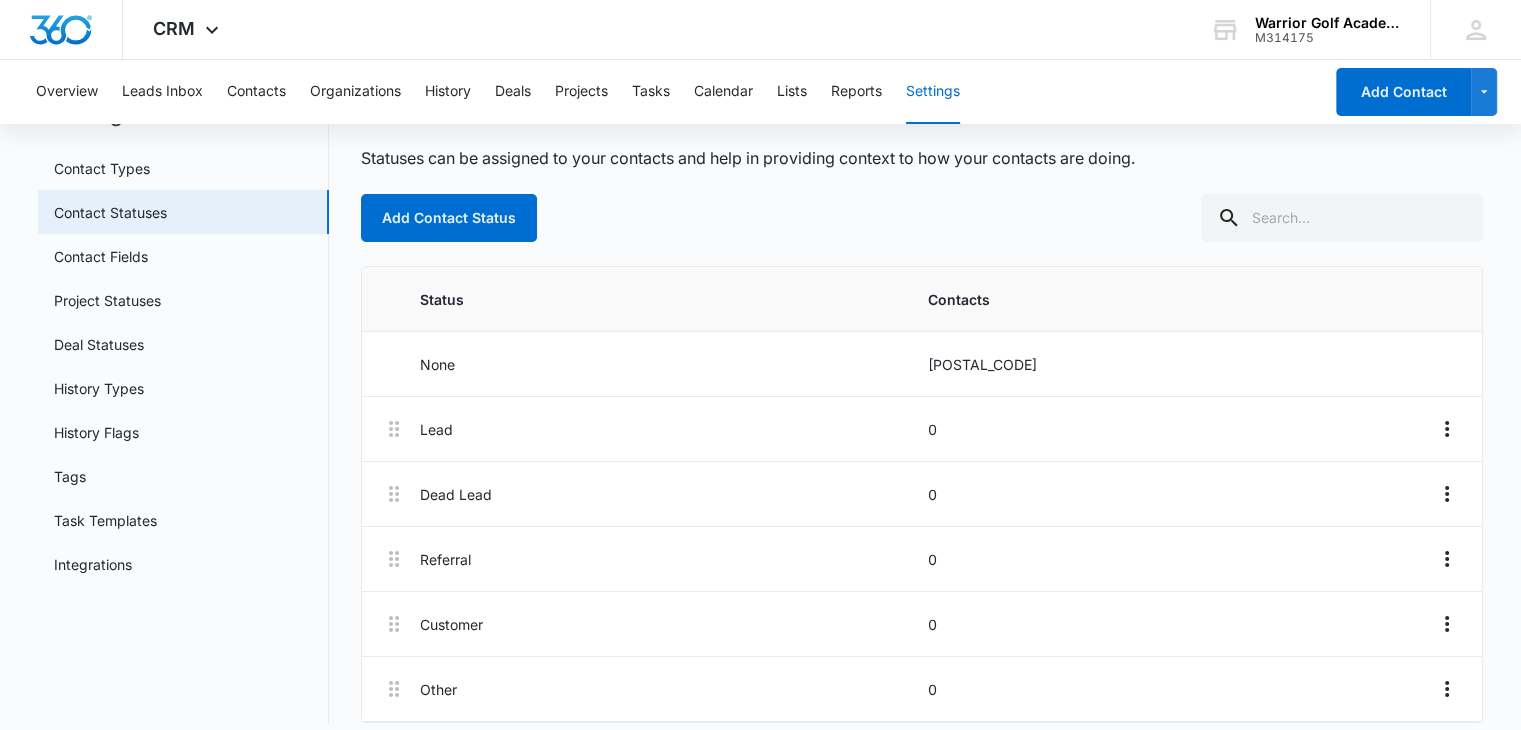 scroll, scrollTop: 104, scrollLeft: 0, axis: vertical 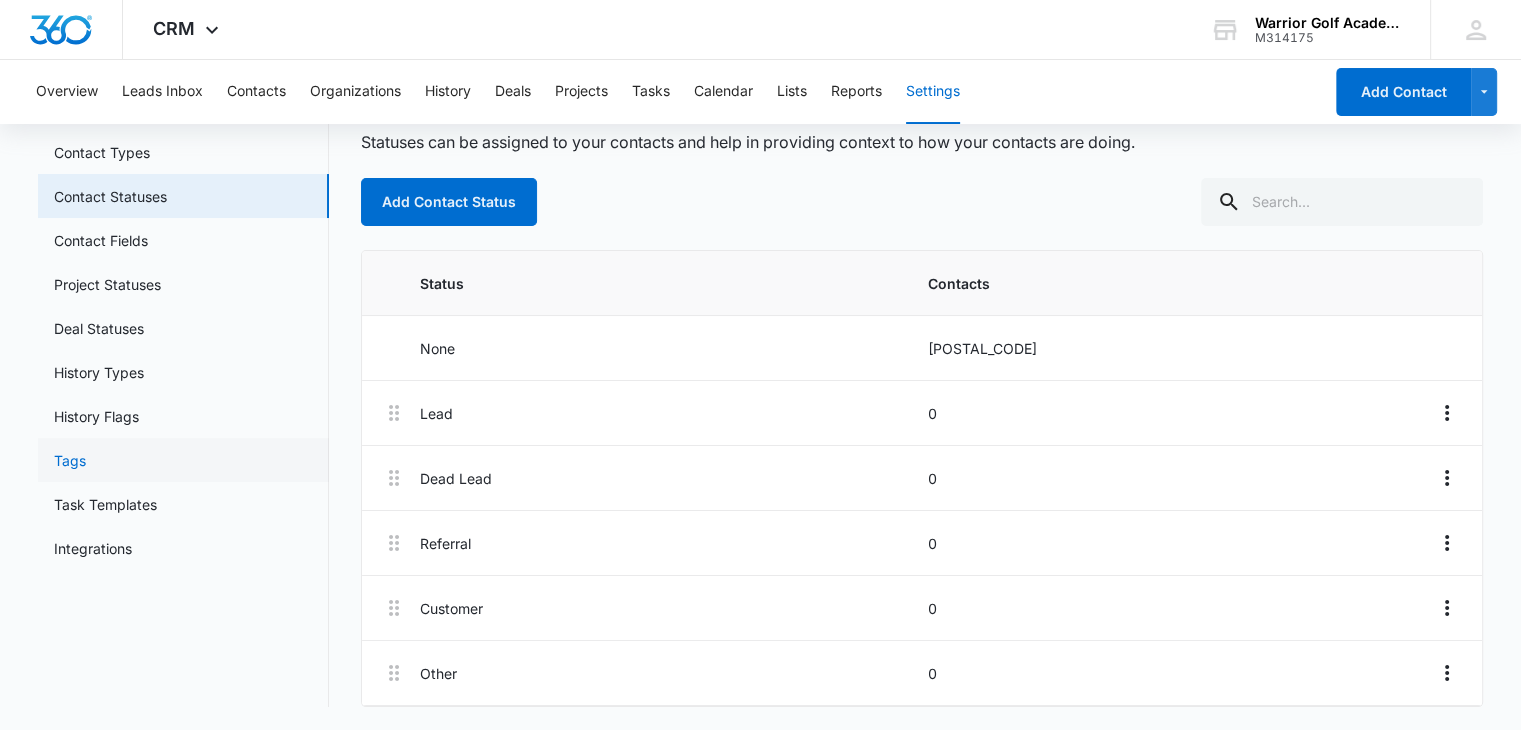 click on "Tags" at bounding box center [70, 460] 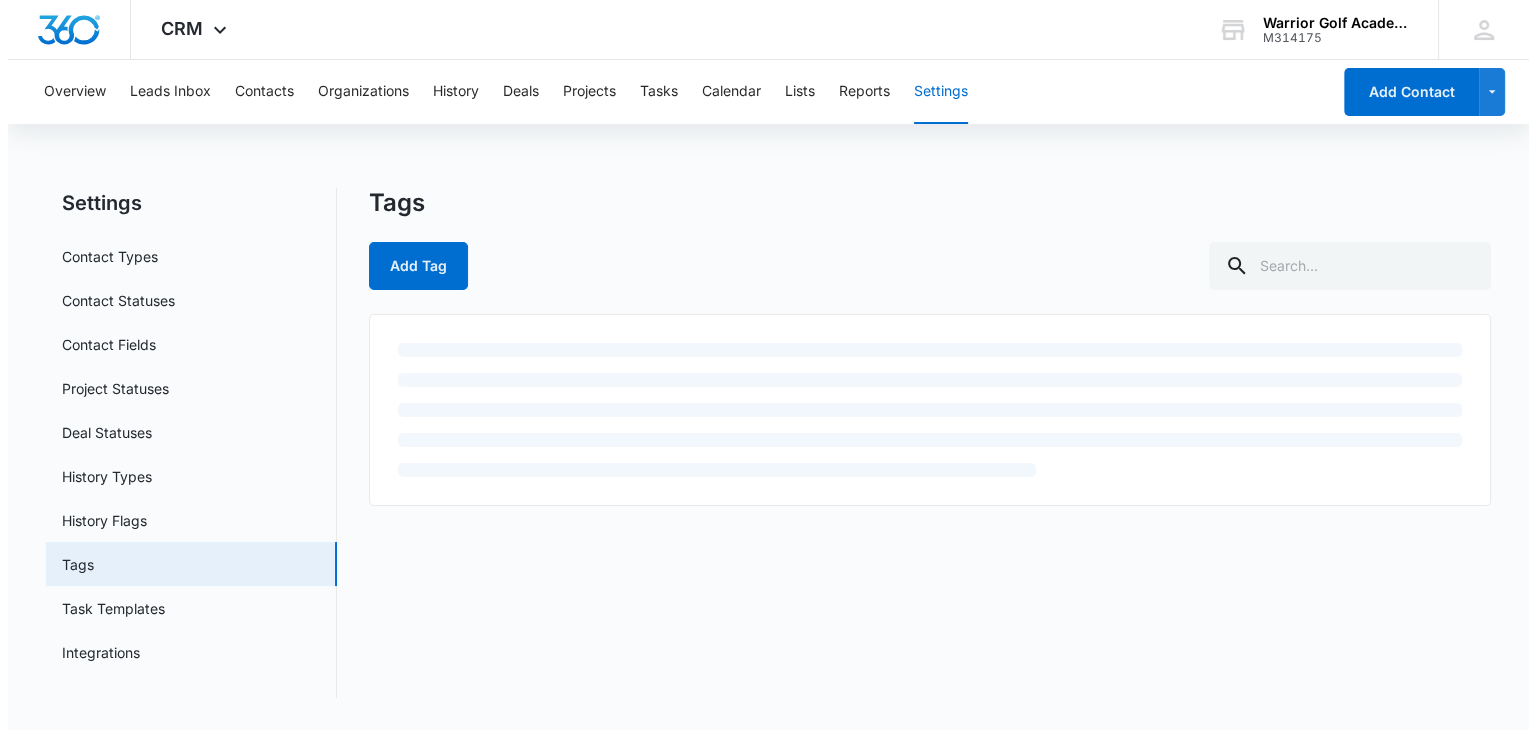 scroll, scrollTop: 0, scrollLeft: 0, axis: both 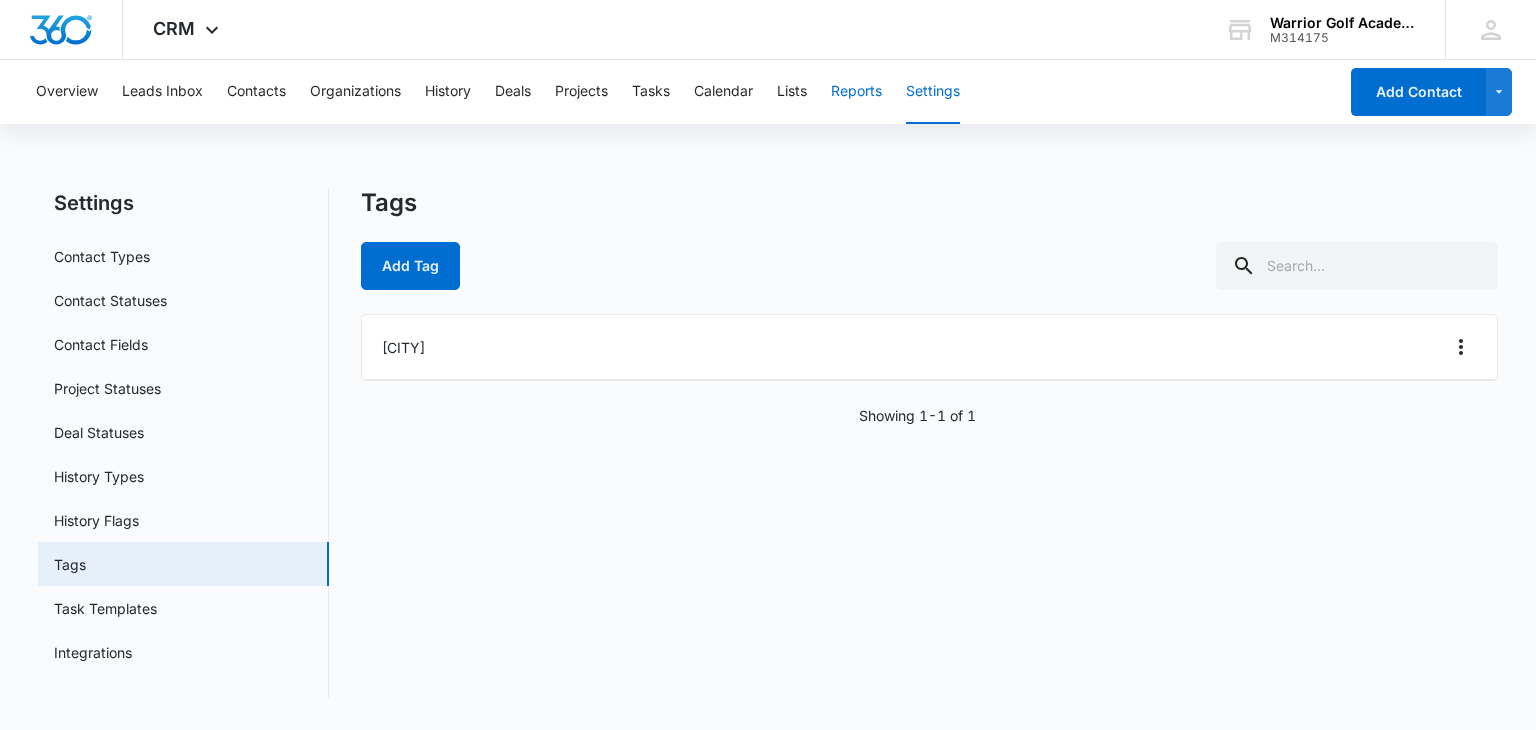 click on "Reports" at bounding box center [856, 92] 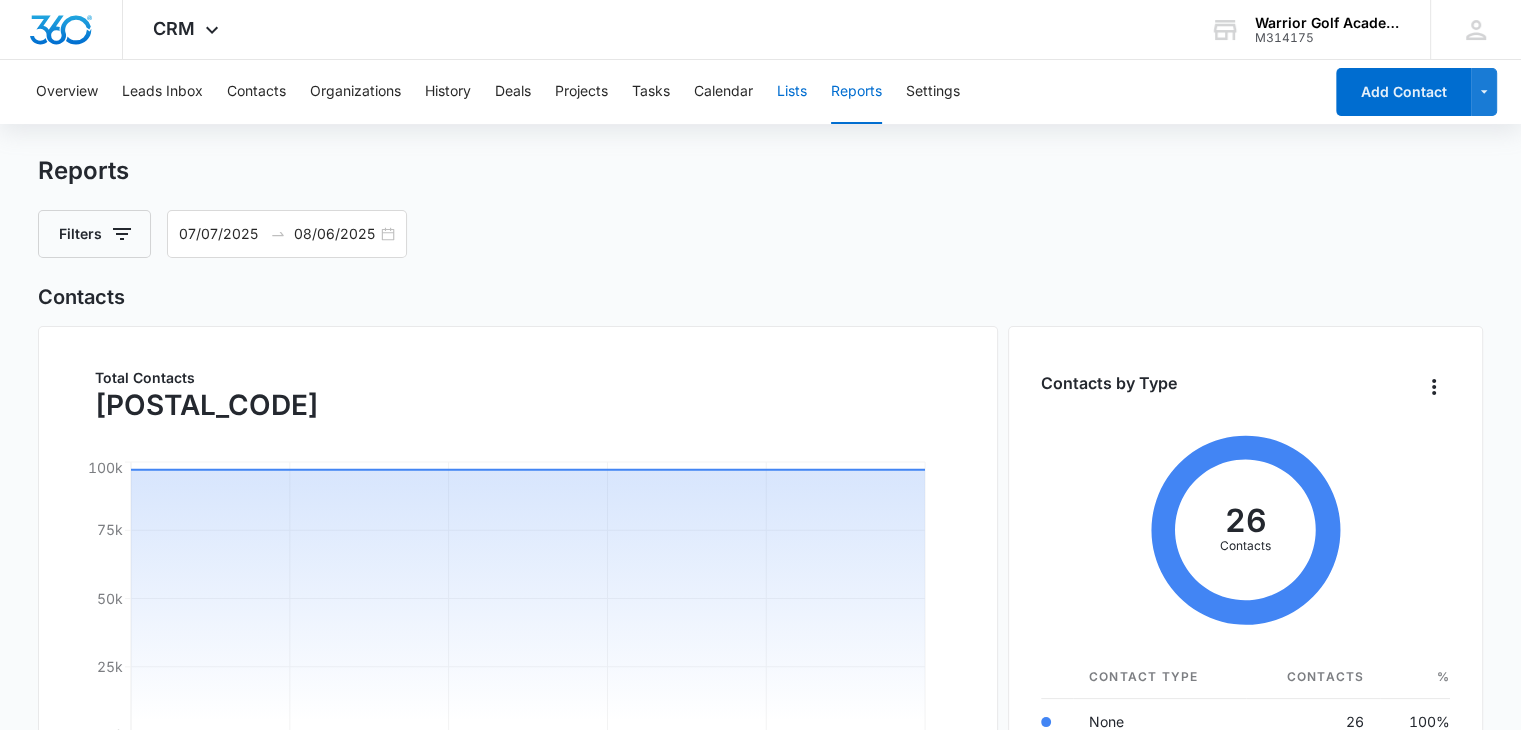 click on "Lists" at bounding box center [792, 92] 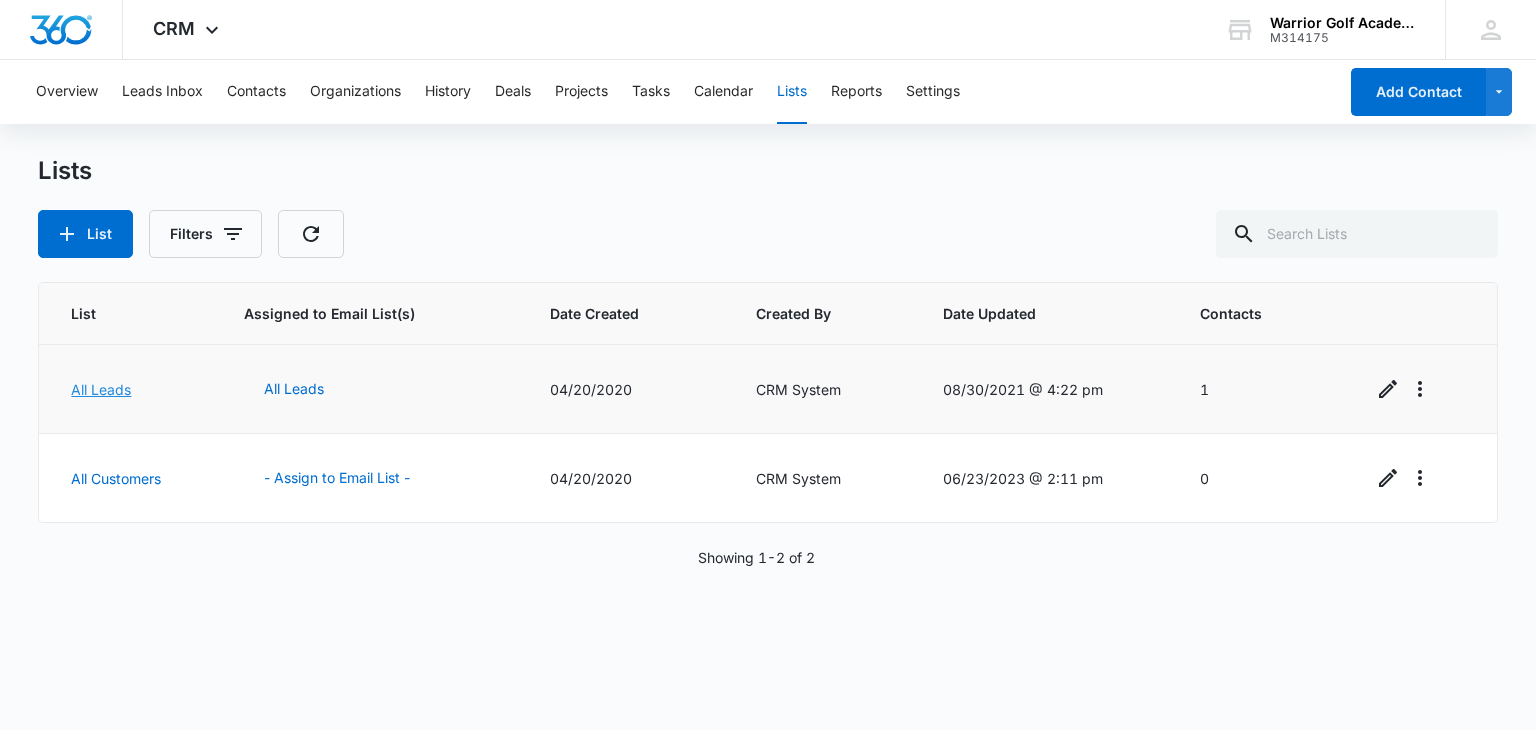 click on "All Leads" at bounding box center (101, 389) 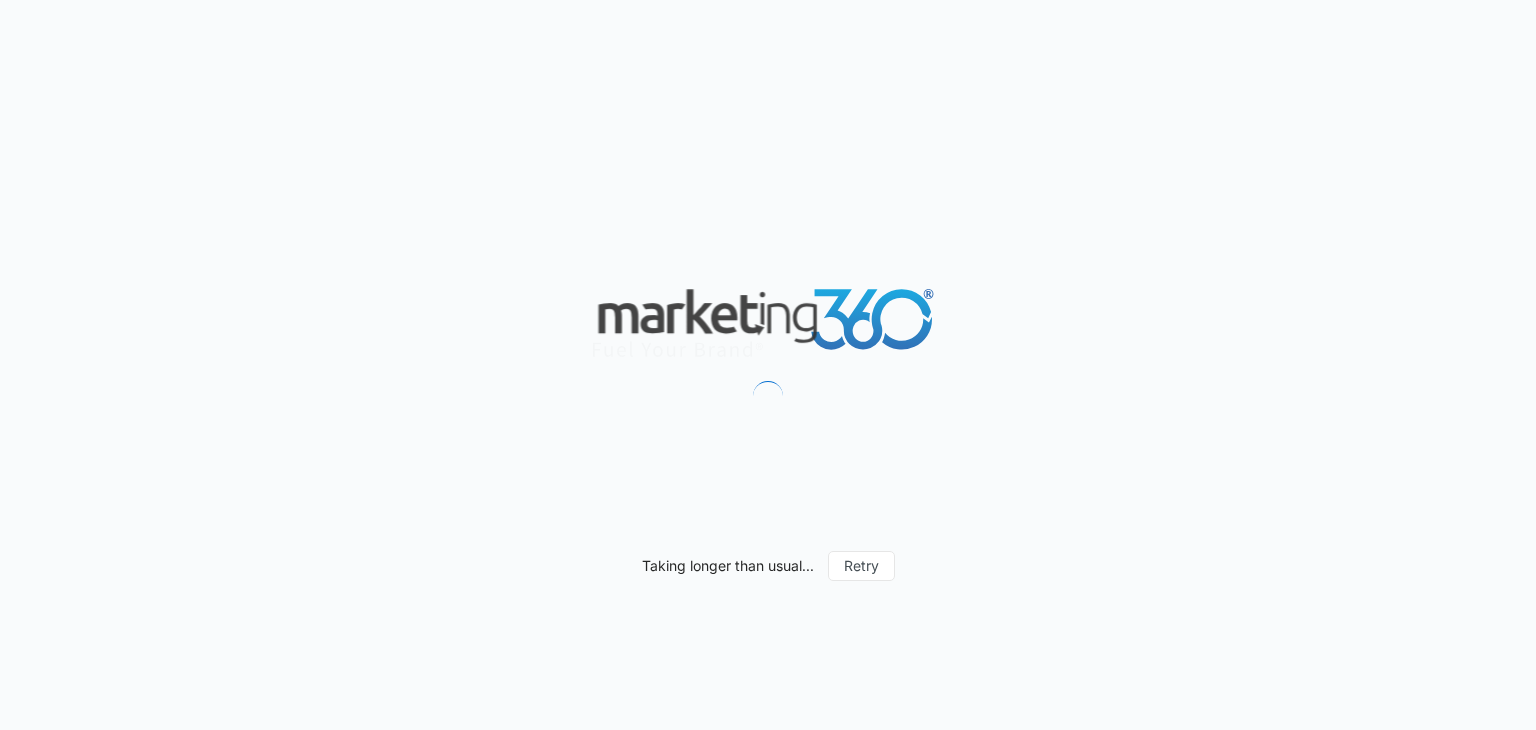 scroll, scrollTop: 0, scrollLeft: 0, axis: both 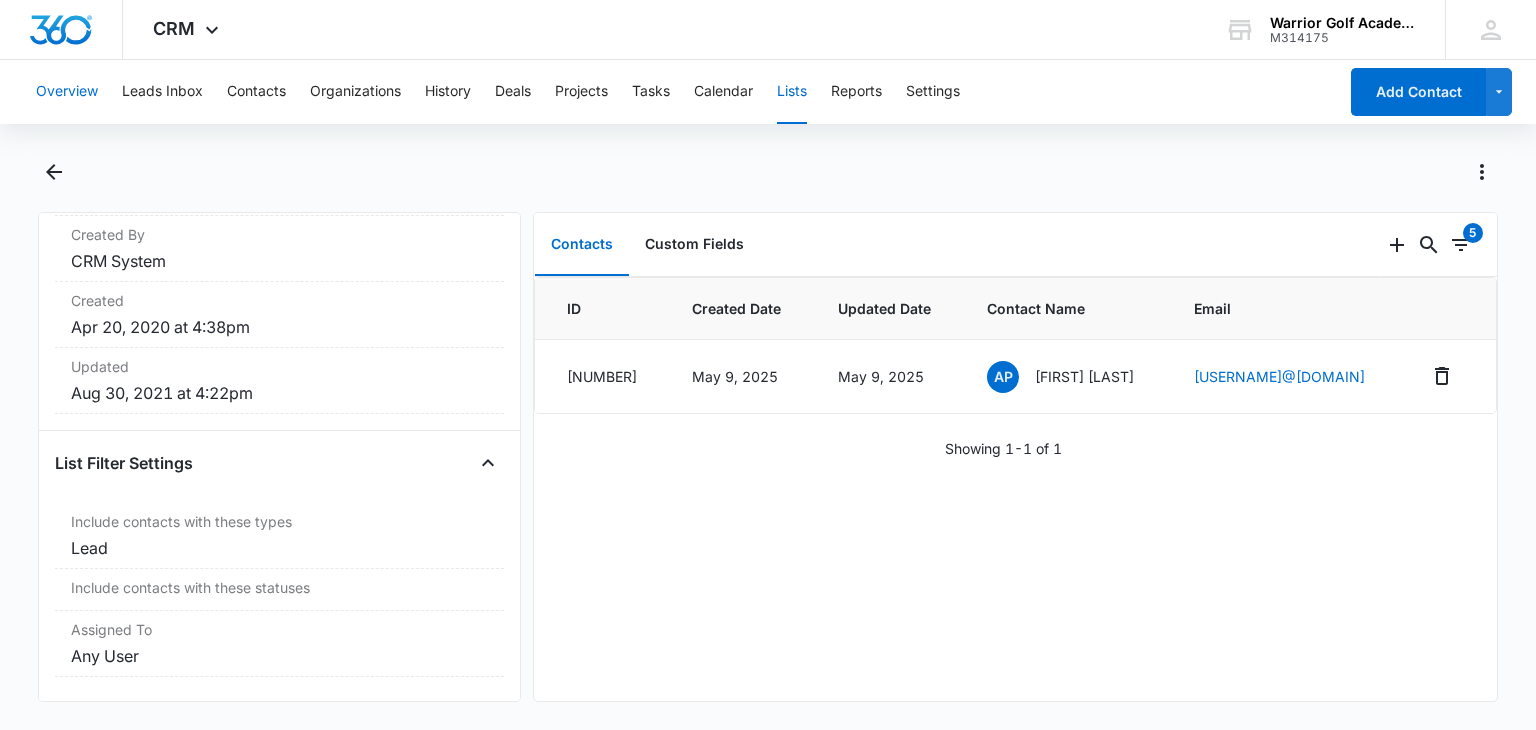 click on "Overview" at bounding box center (67, 92) 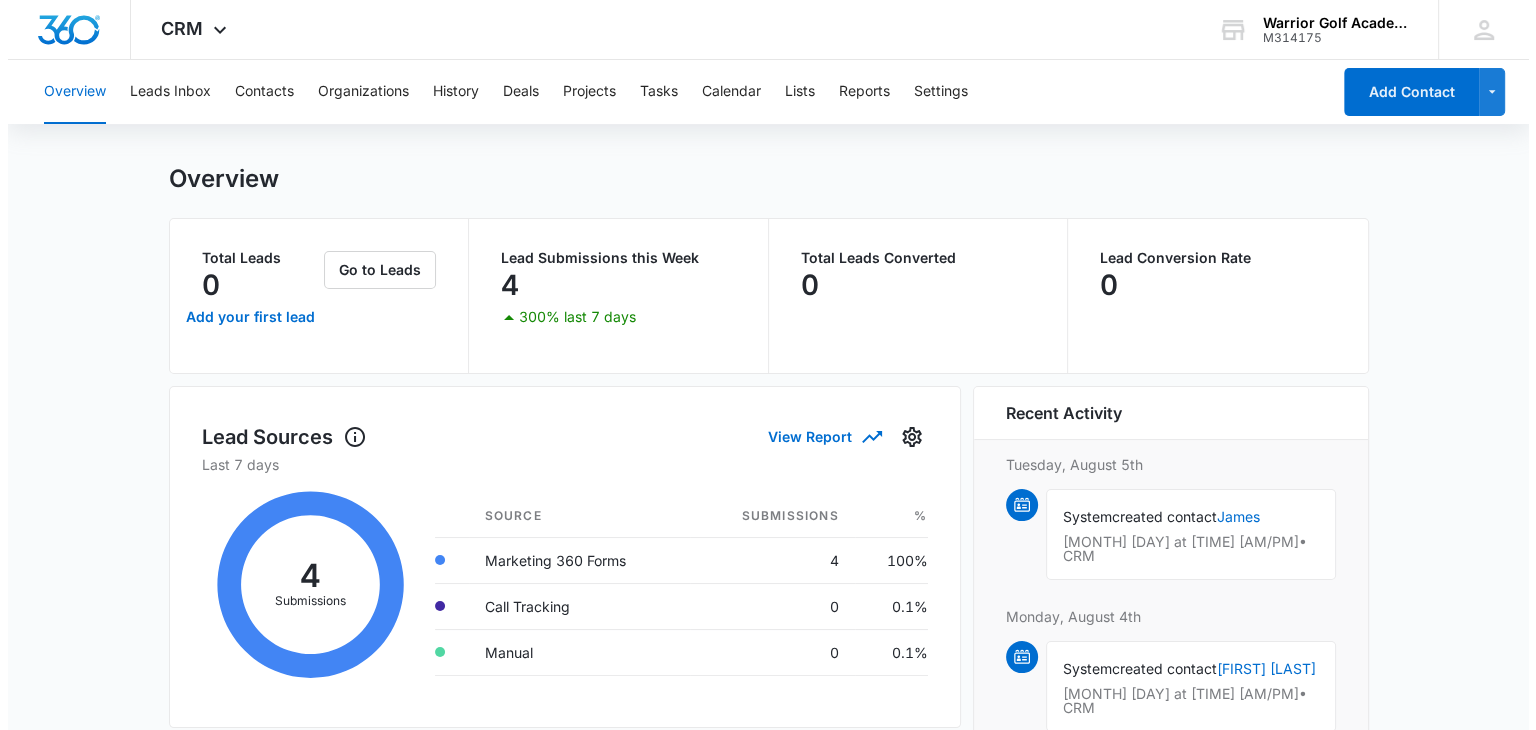 scroll, scrollTop: 0, scrollLeft: 0, axis: both 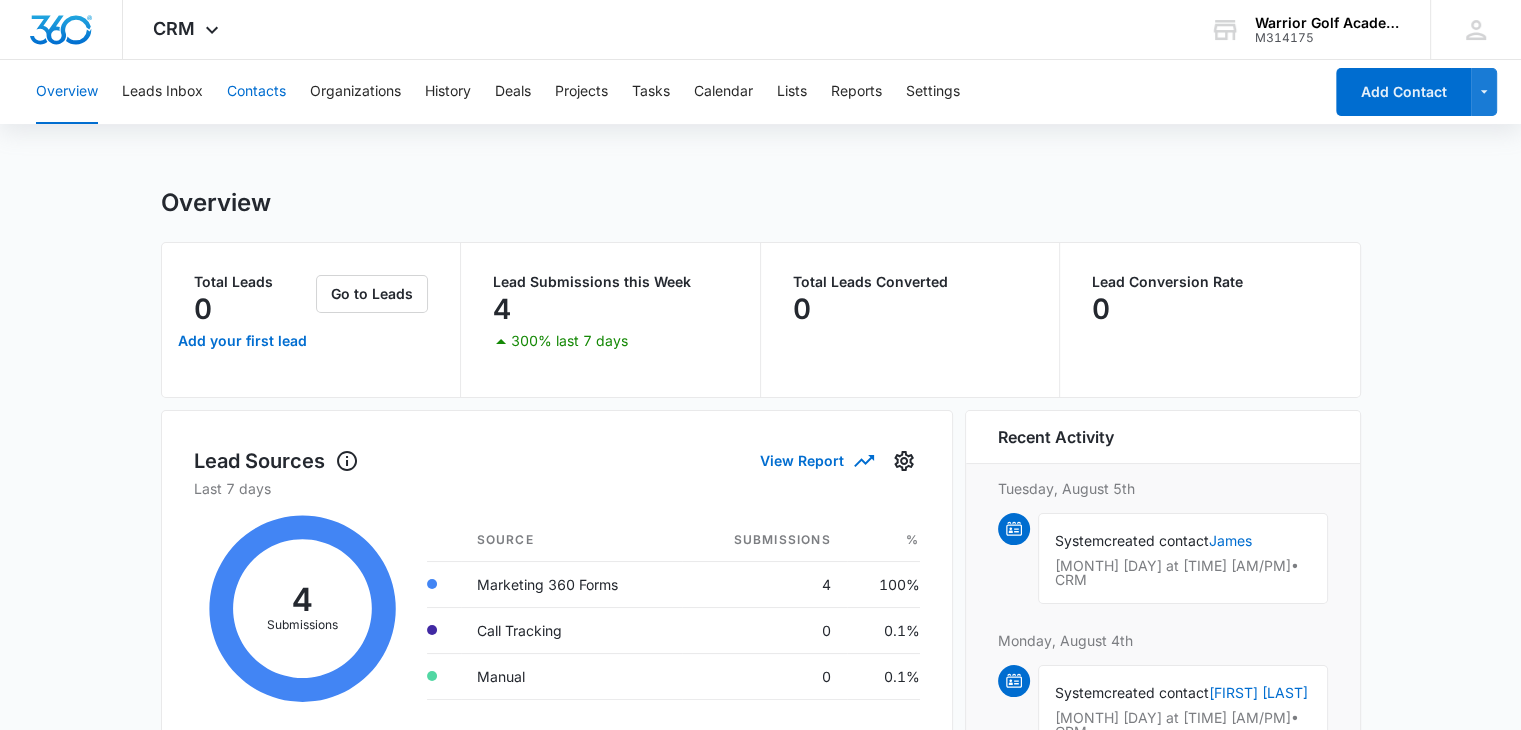 click on "Contacts" at bounding box center [256, 92] 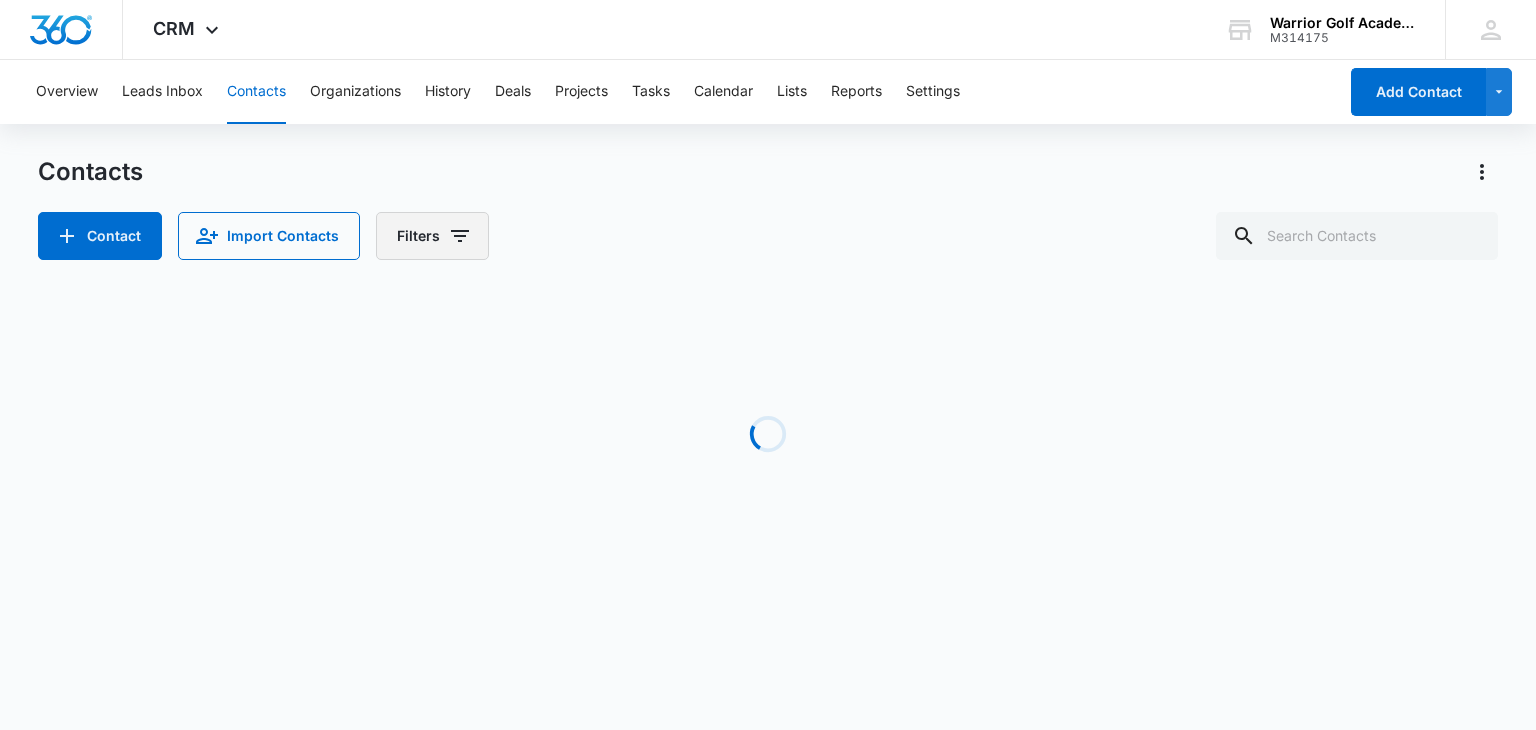 click on "Filters" at bounding box center (432, 236) 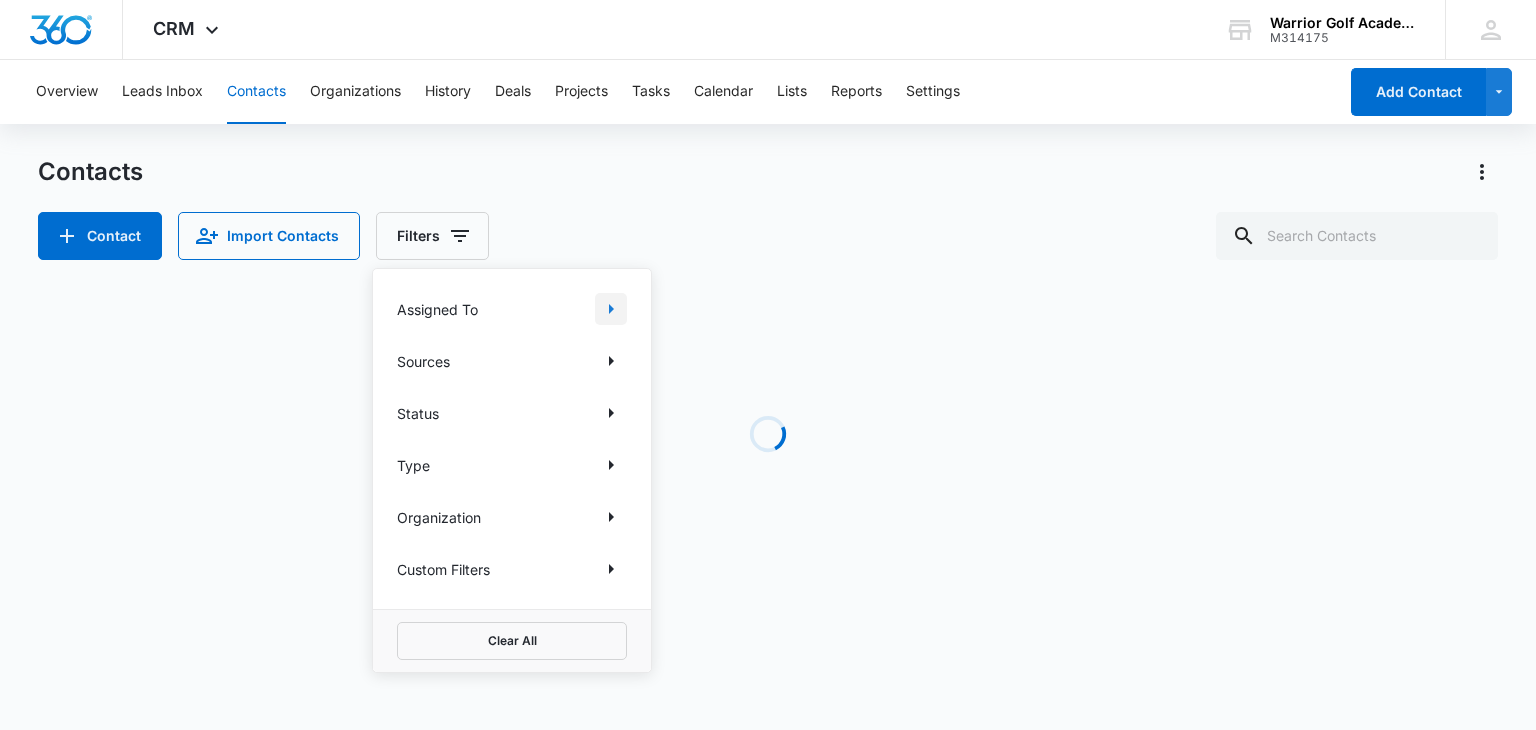click 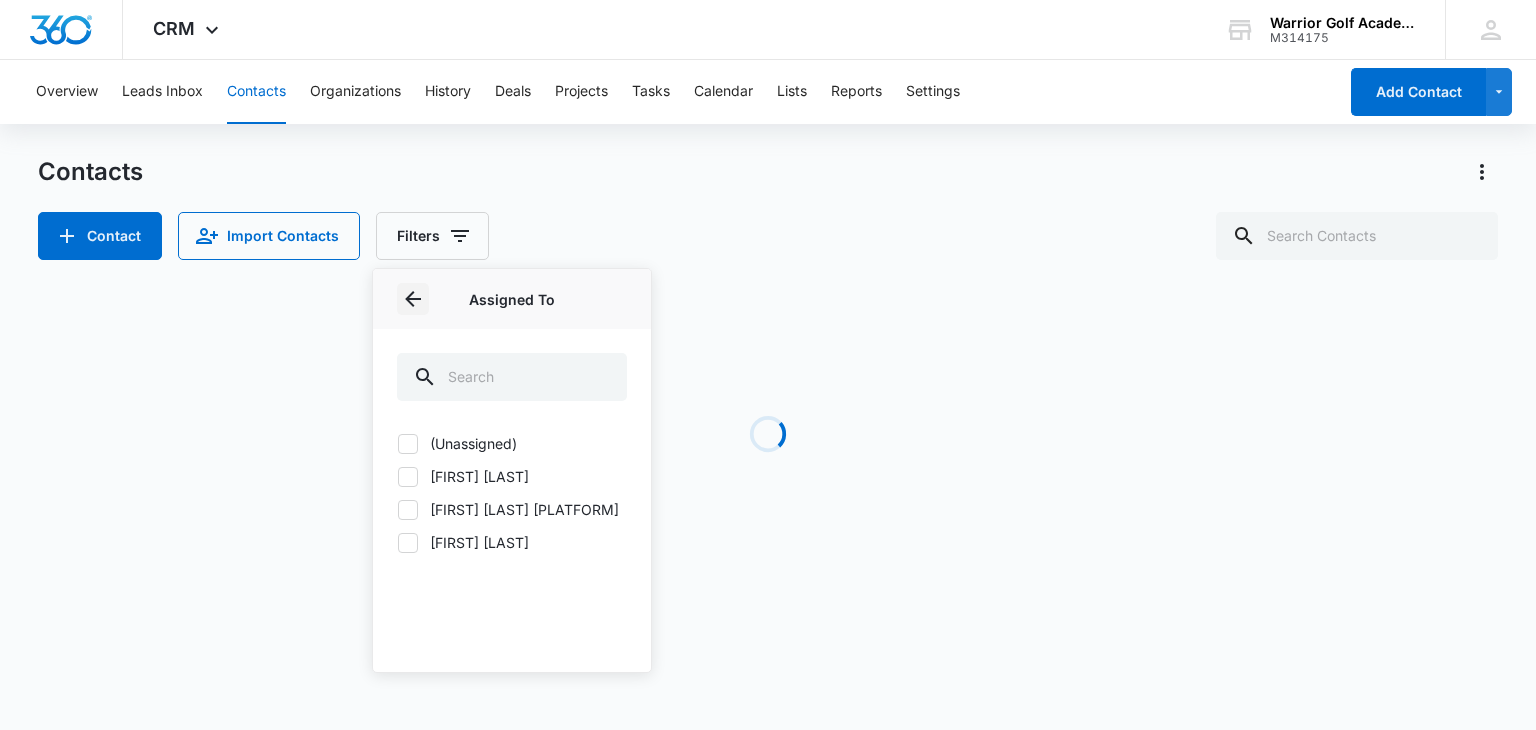 click 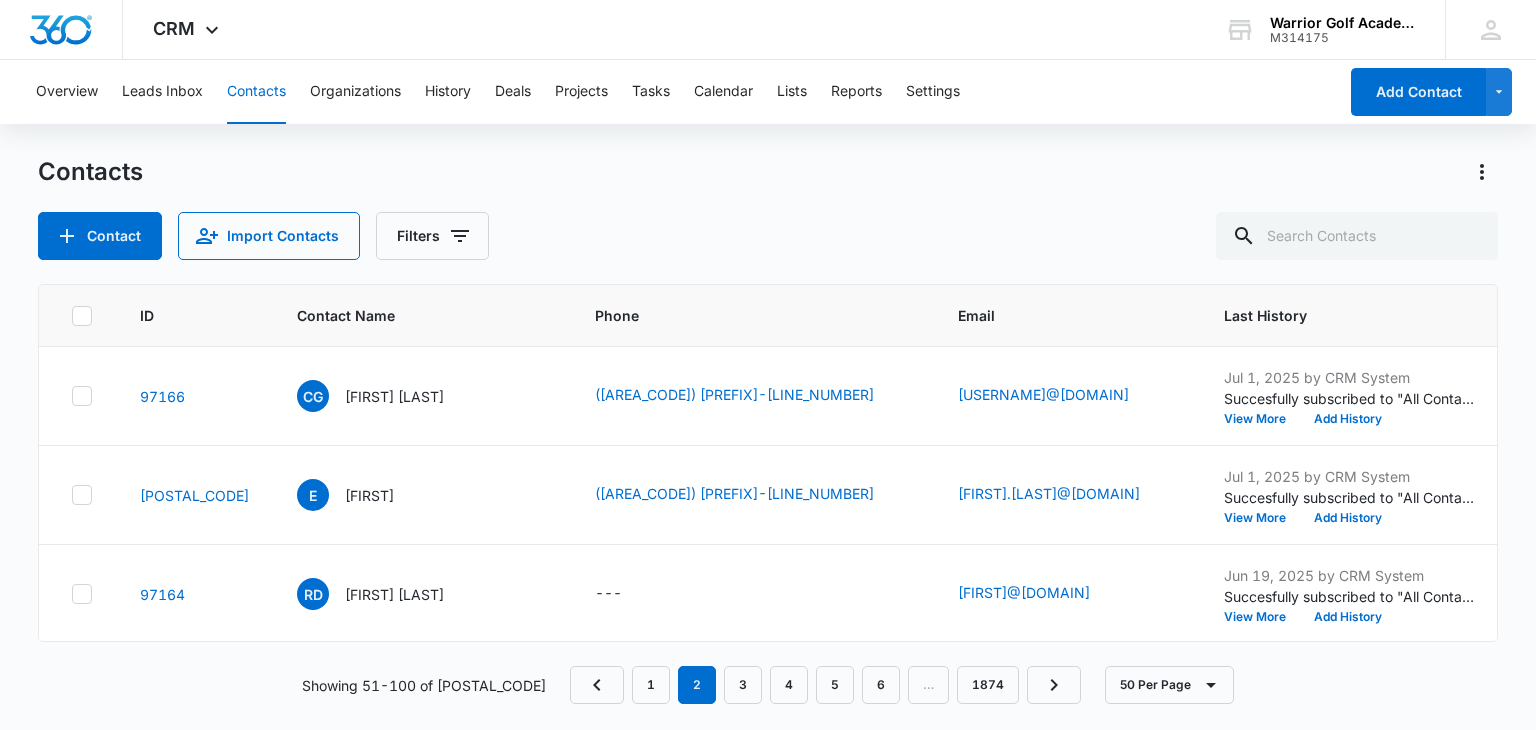 click on "Contact Import Contacts Filters" at bounding box center (767, 236) 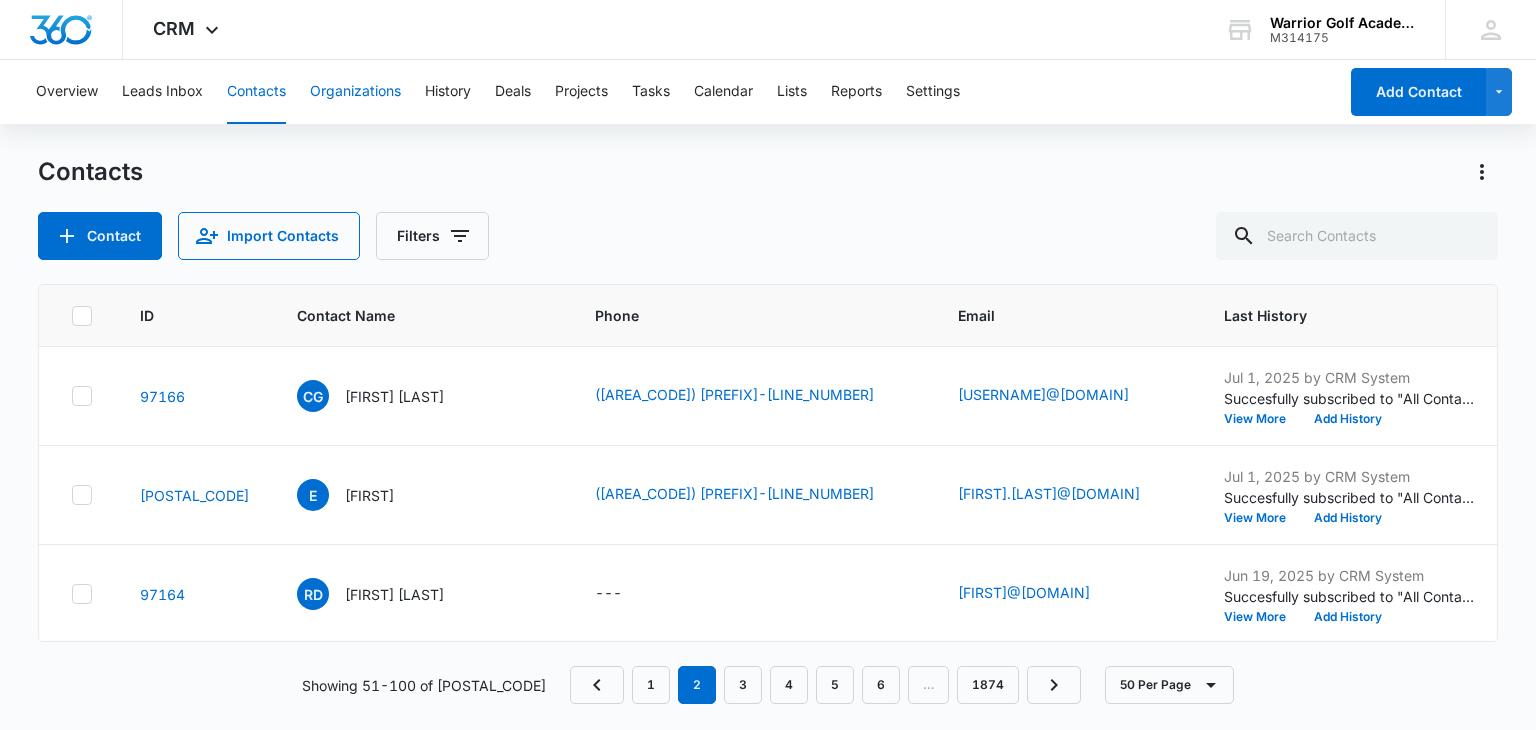 click on "Organizations" at bounding box center (355, 92) 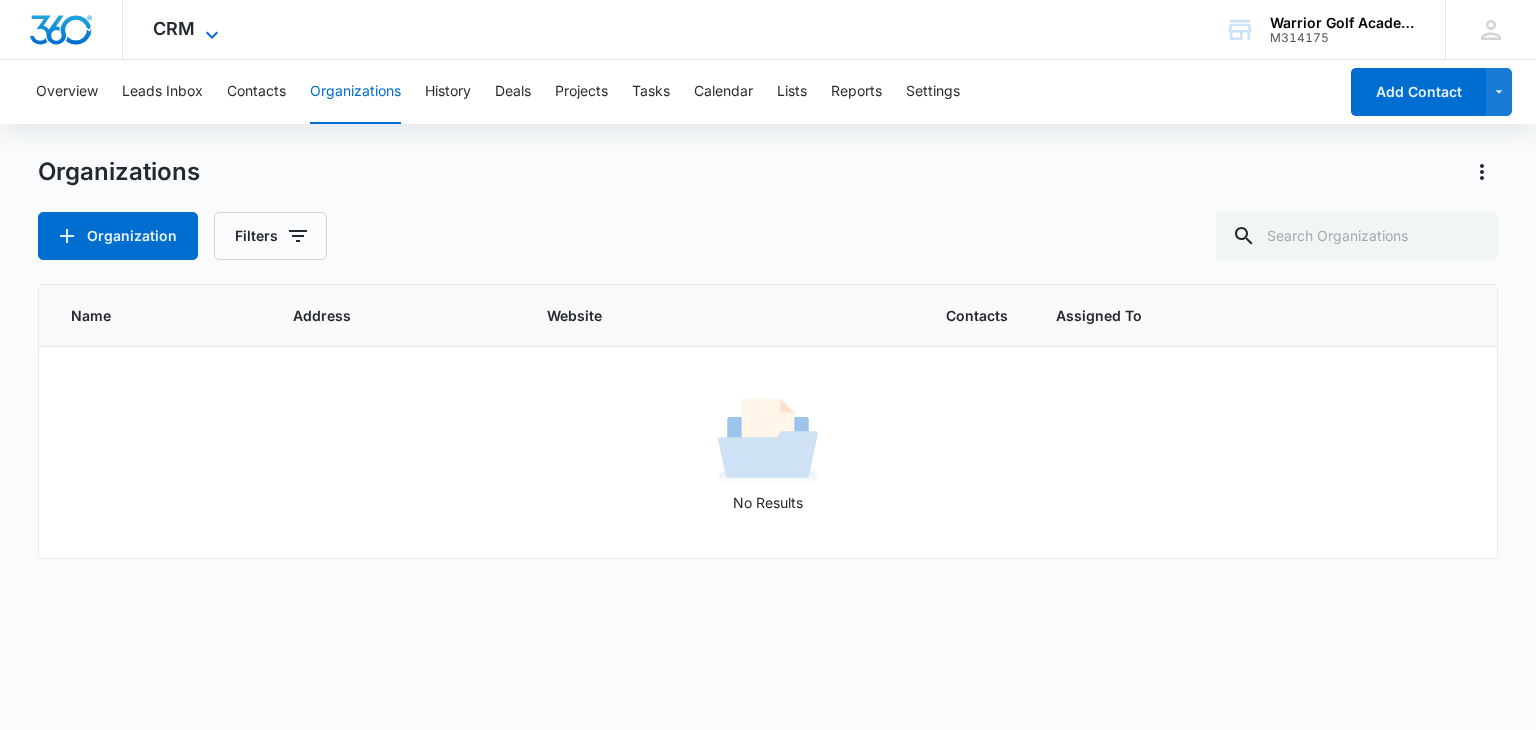 click 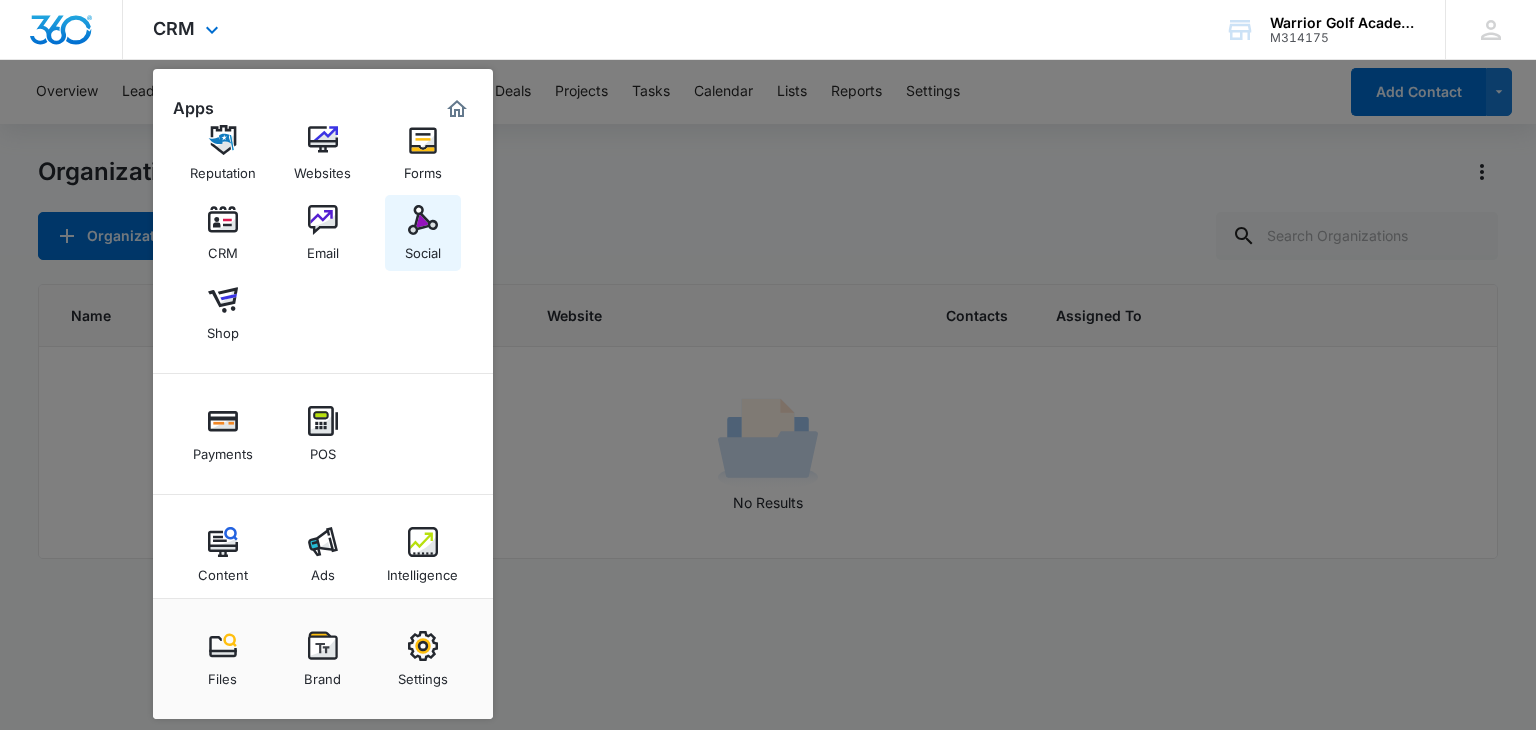 scroll, scrollTop: 0, scrollLeft: 0, axis: both 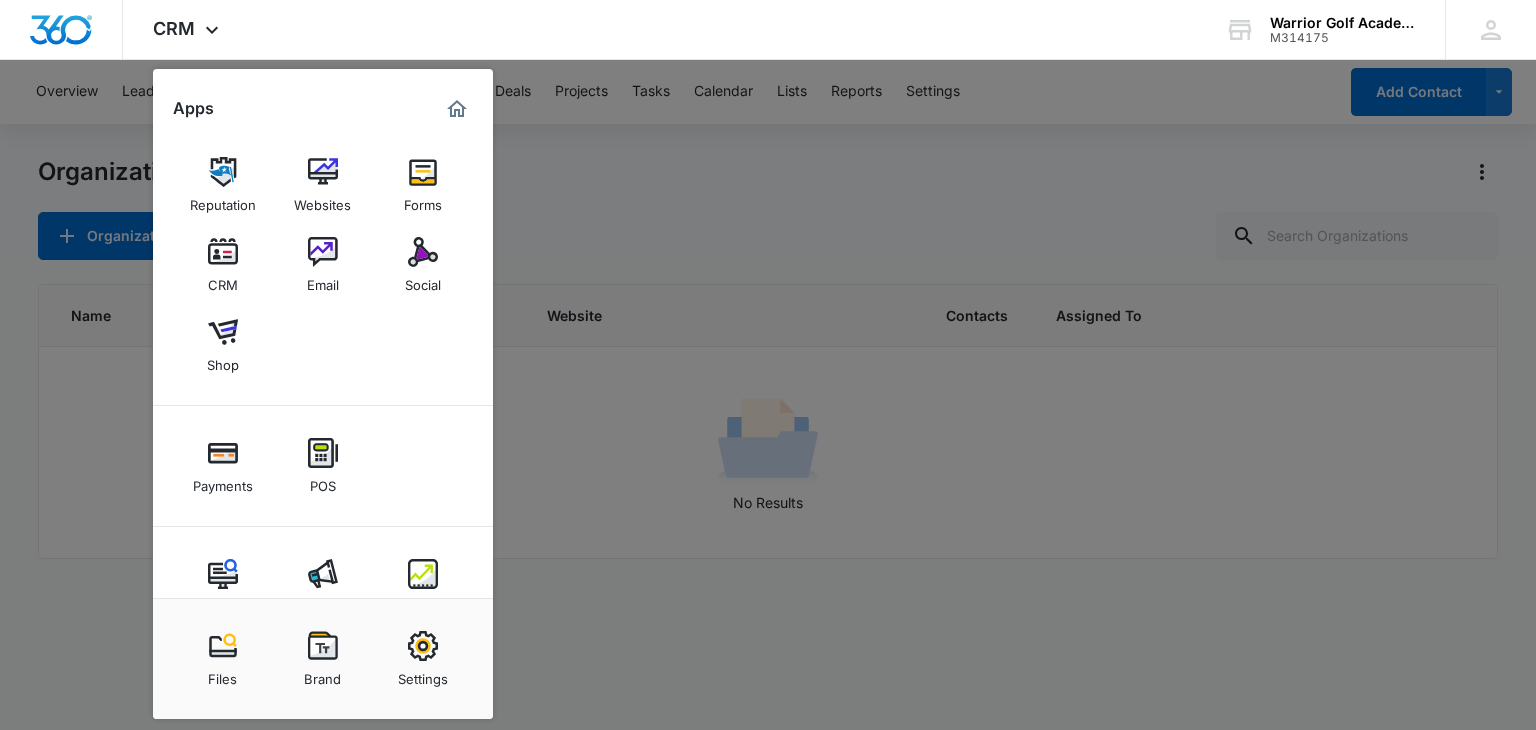 click at bounding box center (768, 365) 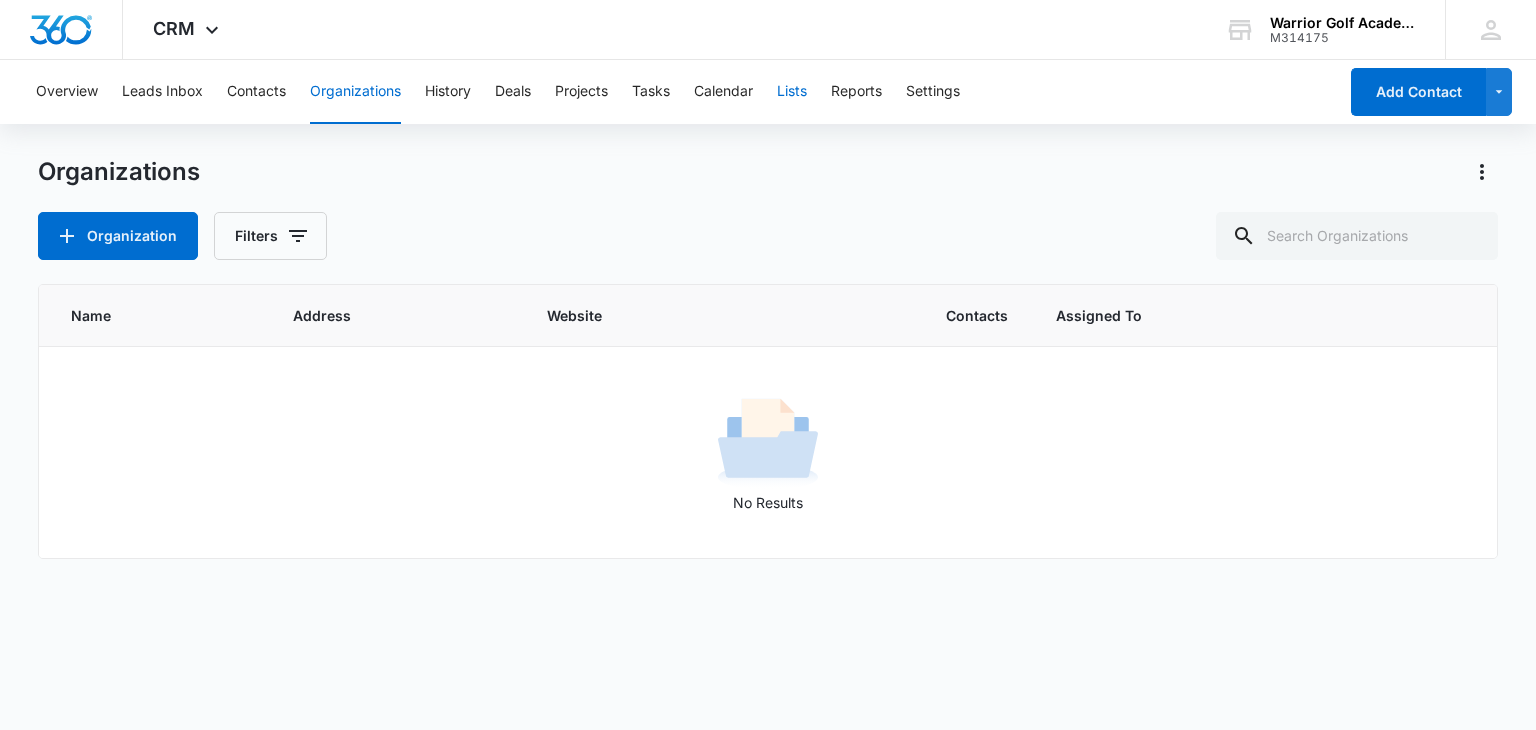 click on "Lists" at bounding box center (792, 92) 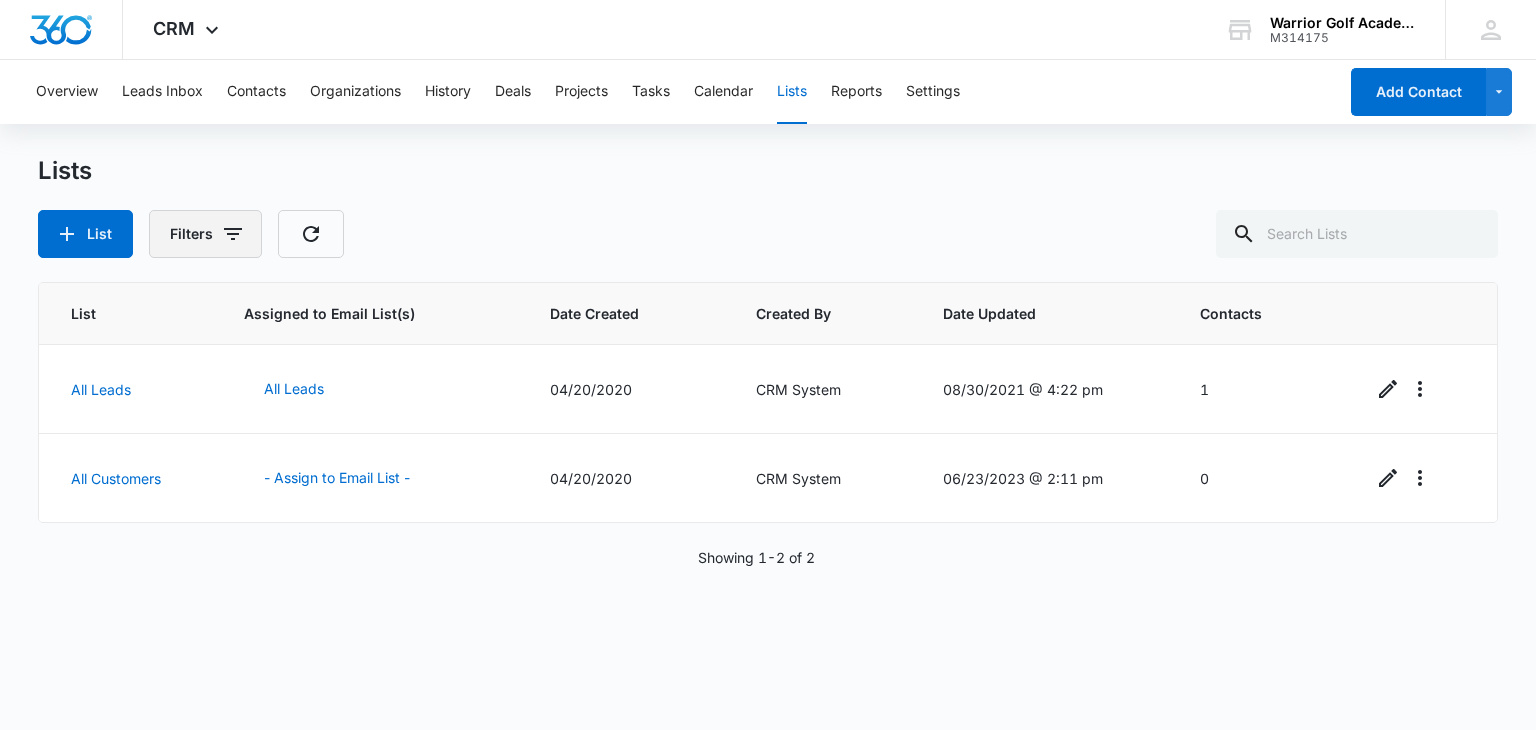 click on "Filters" at bounding box center [205, 234] 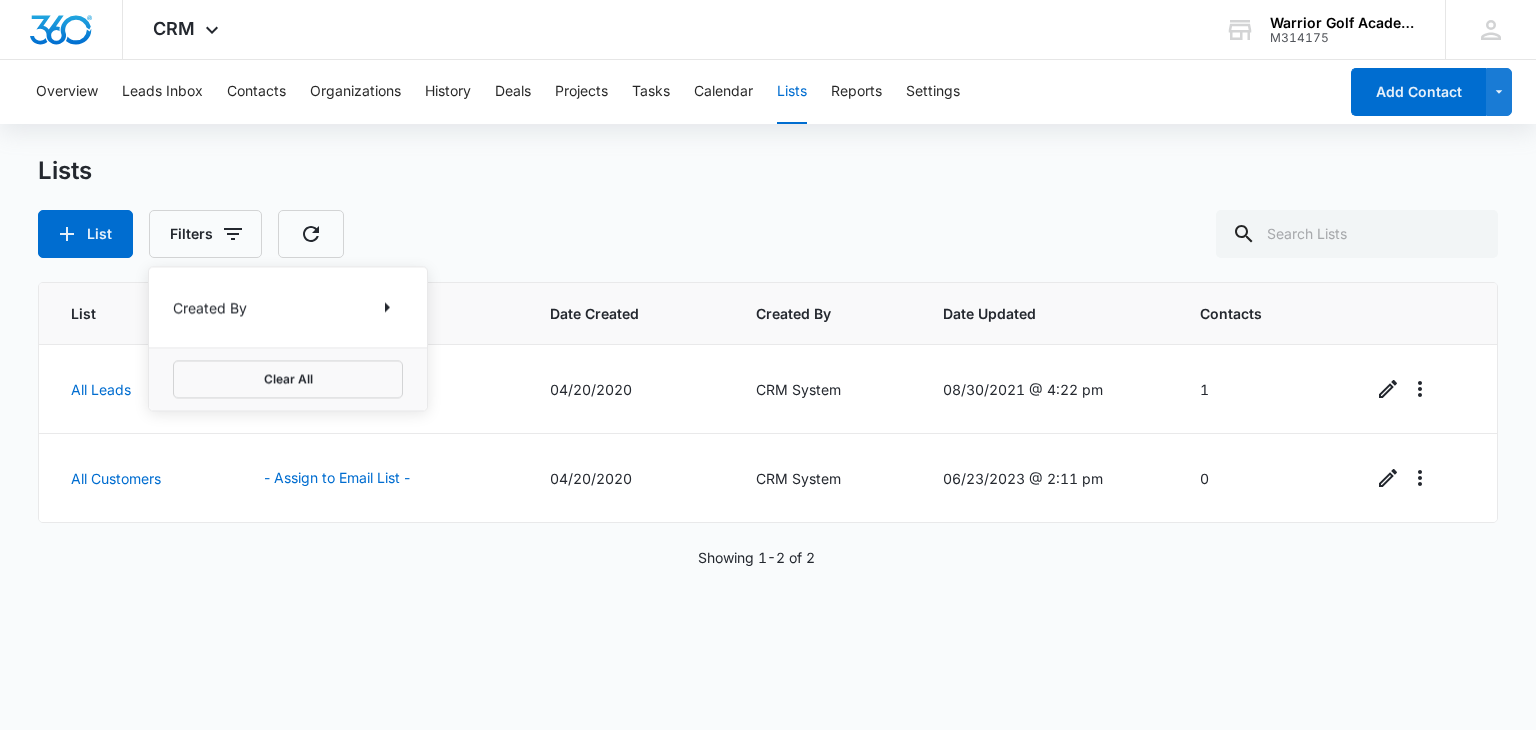 click on "Created By" at bounding box center [210, 307] 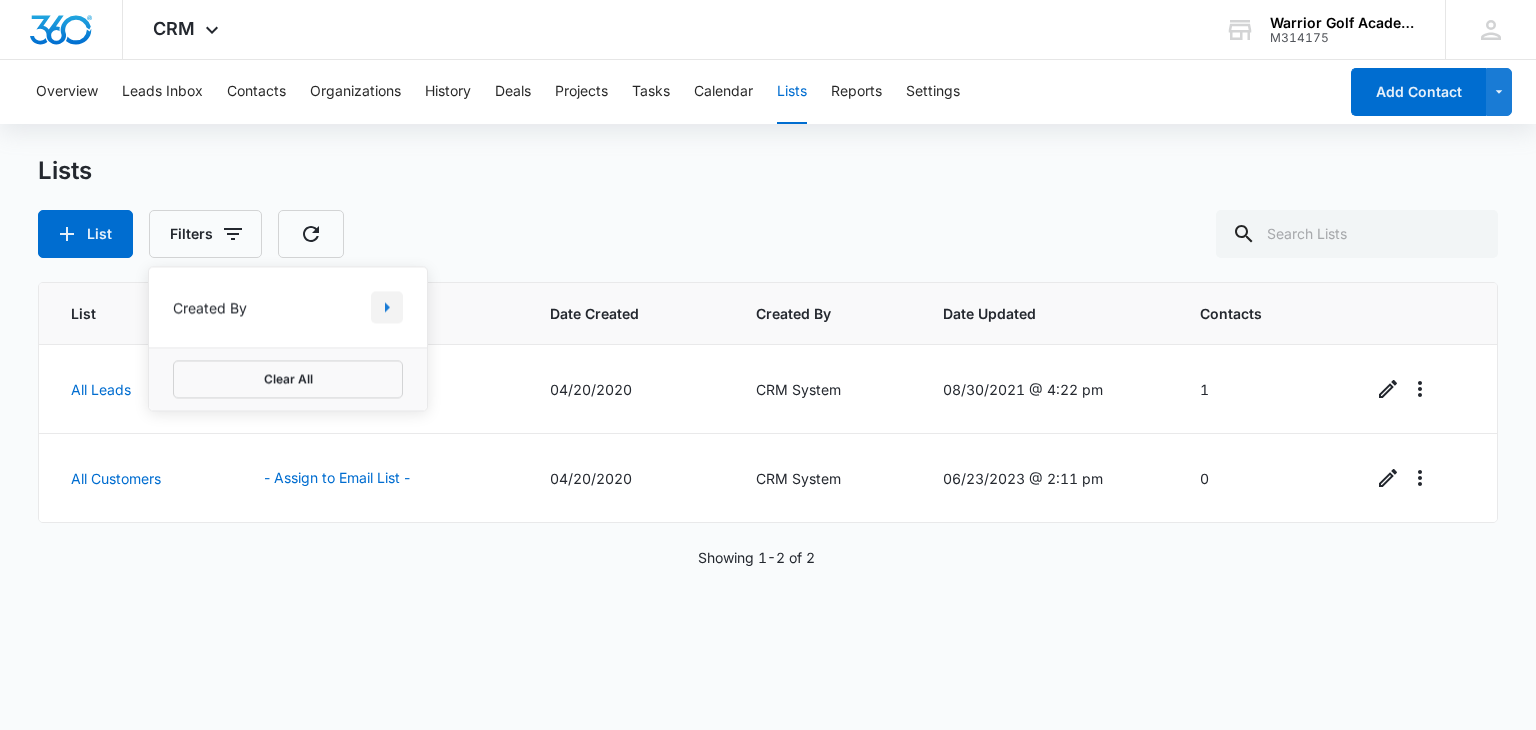 click 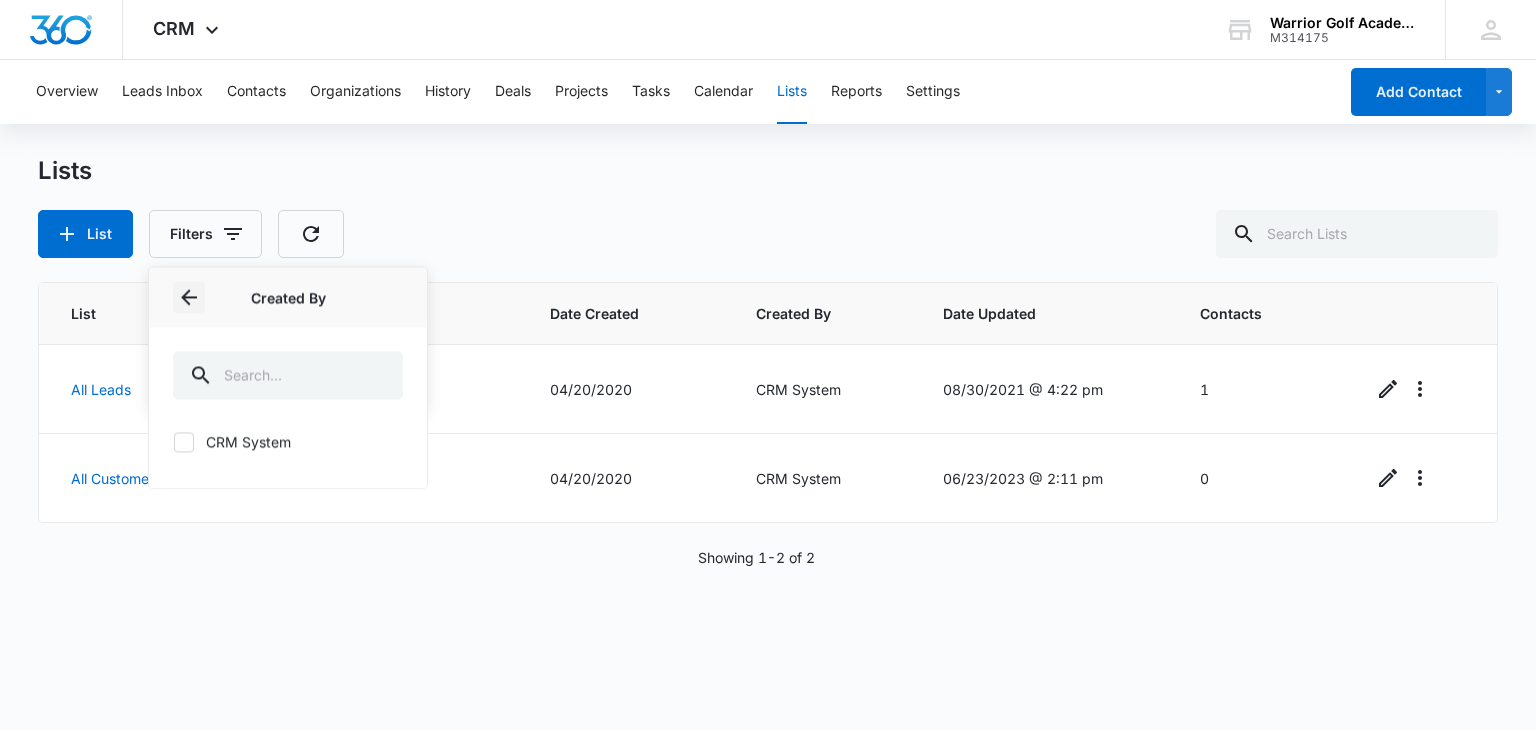 click 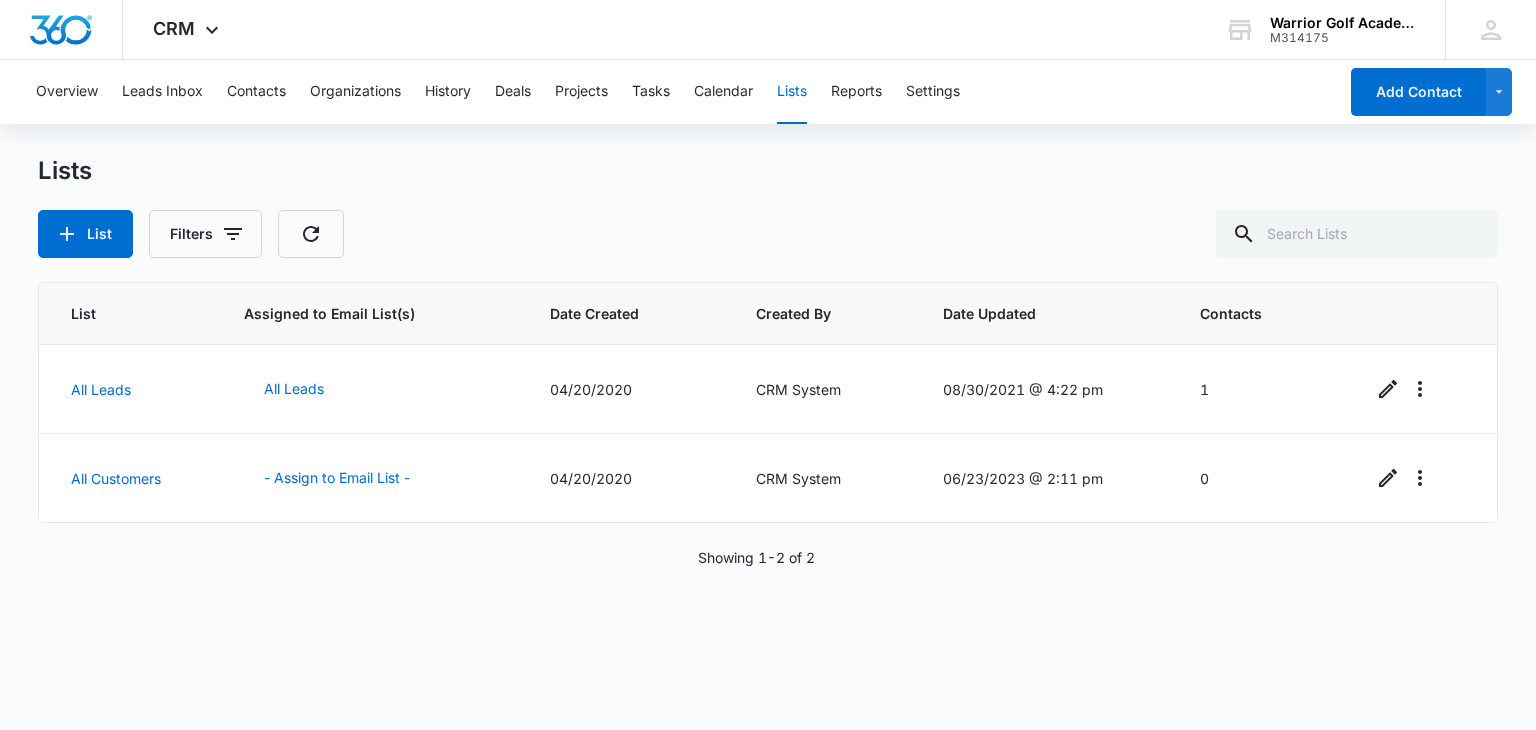 click on "List Filters" at bounding box center [767, 234] 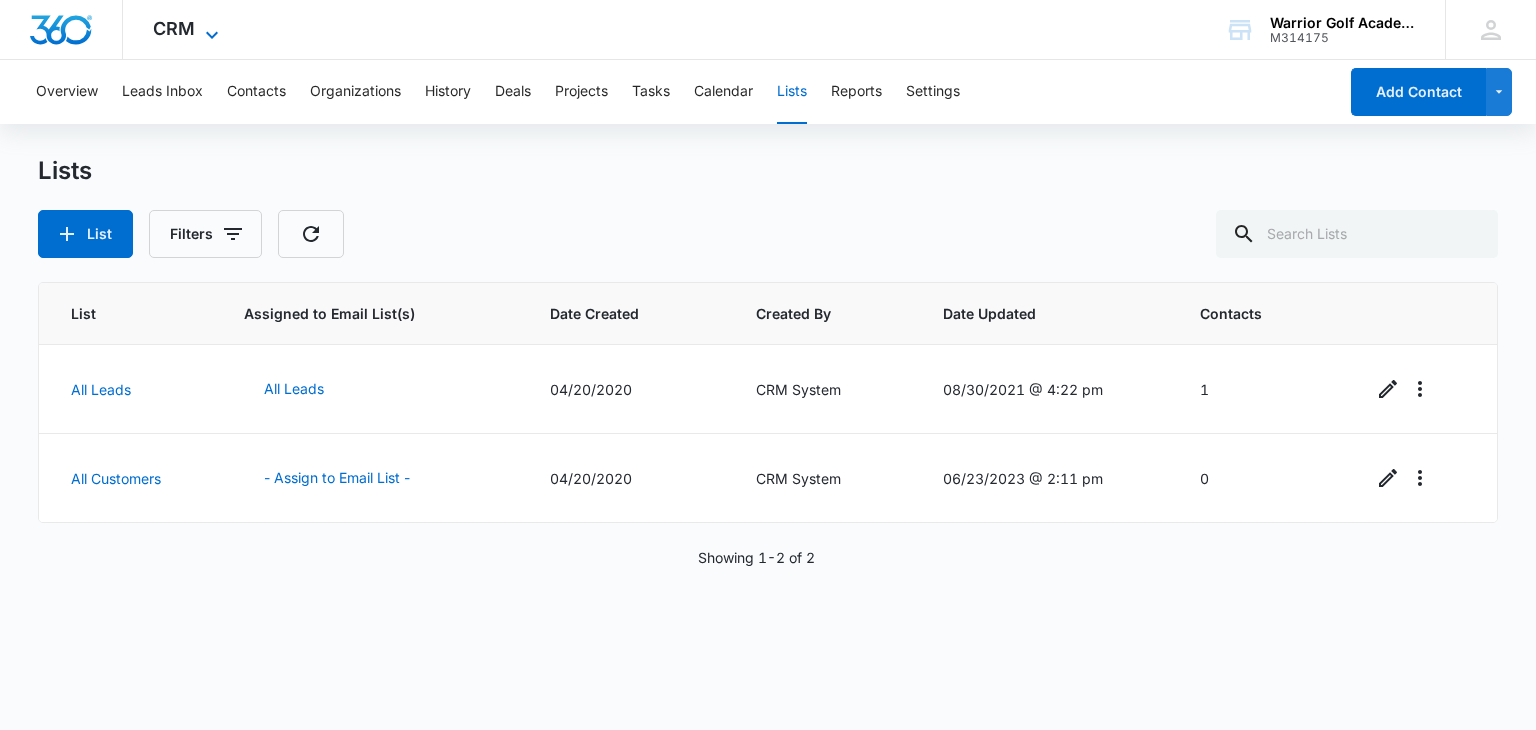 click on "CRM" at bounding box center [174, 28] 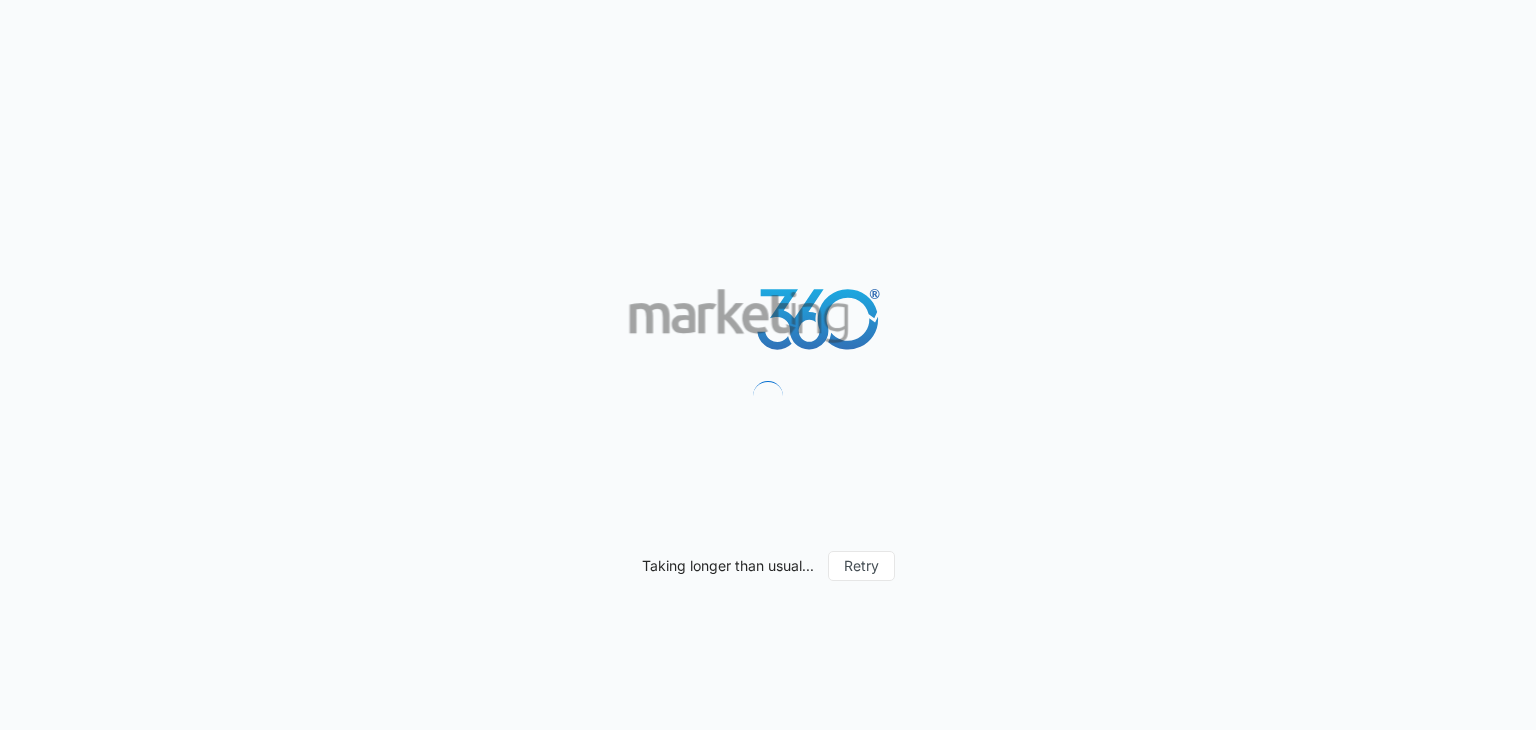 scroll, scrollTop: 0, scrollLeft: 0, axis: both 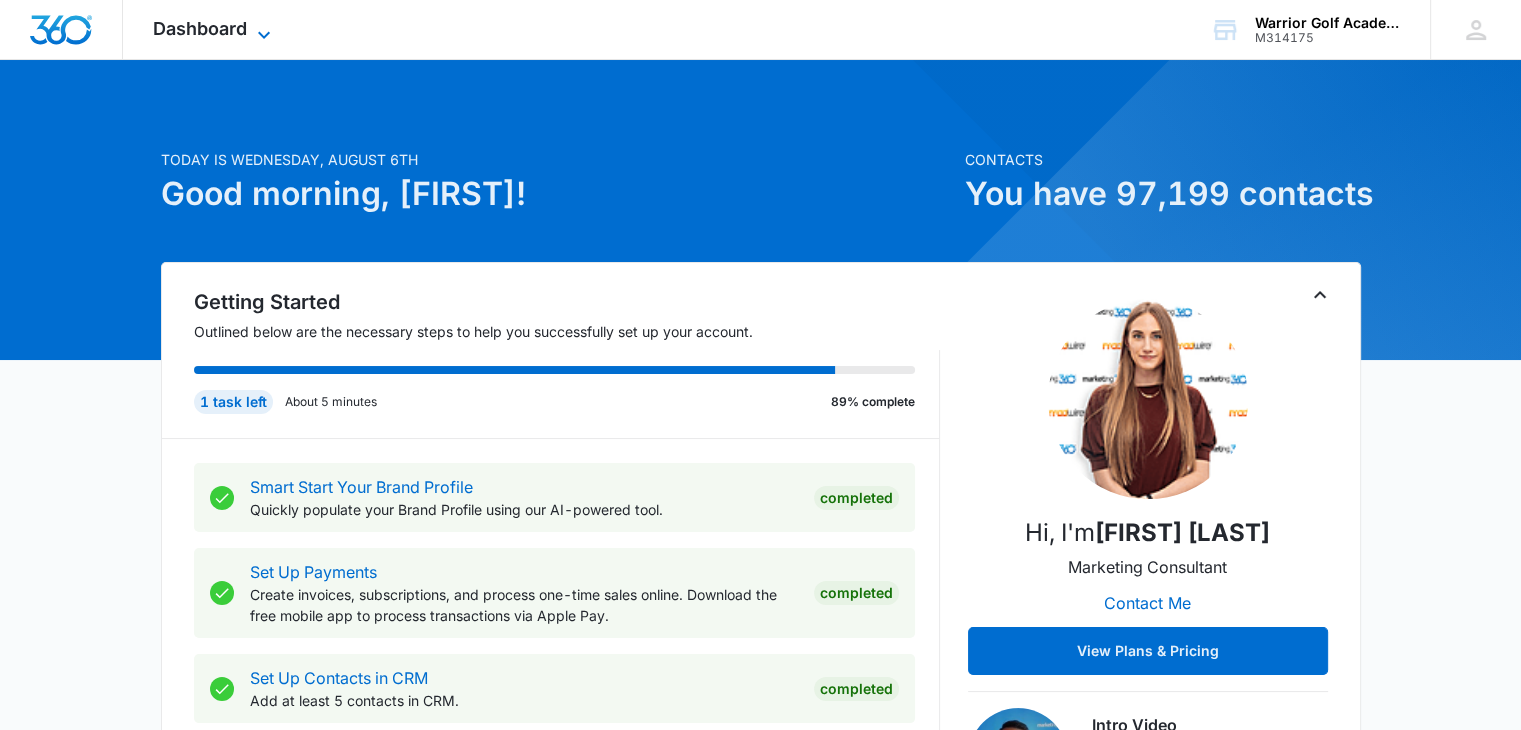 click on "Dashboard" at bounding box center [200, 28] 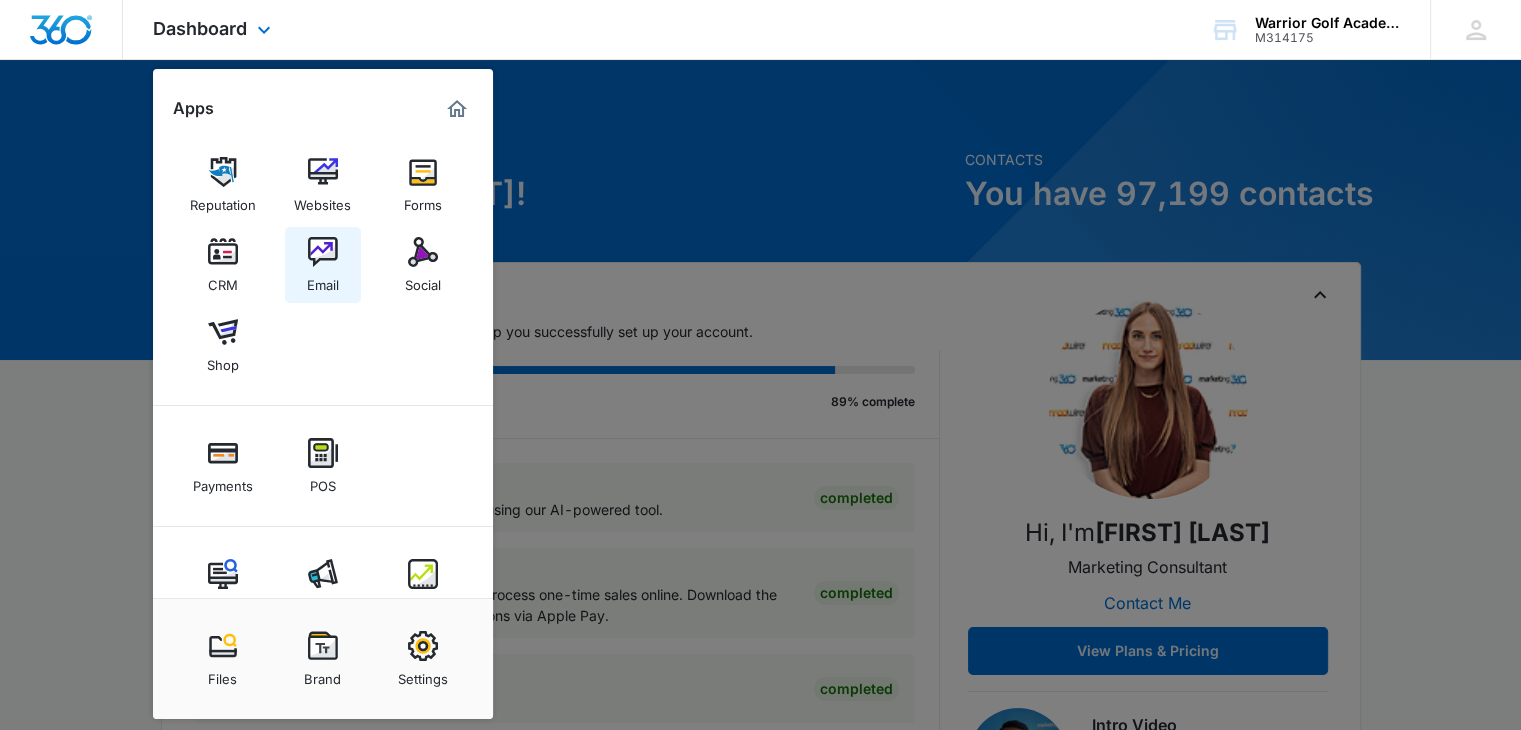 click on "Email" at bounding box center [323, 280] 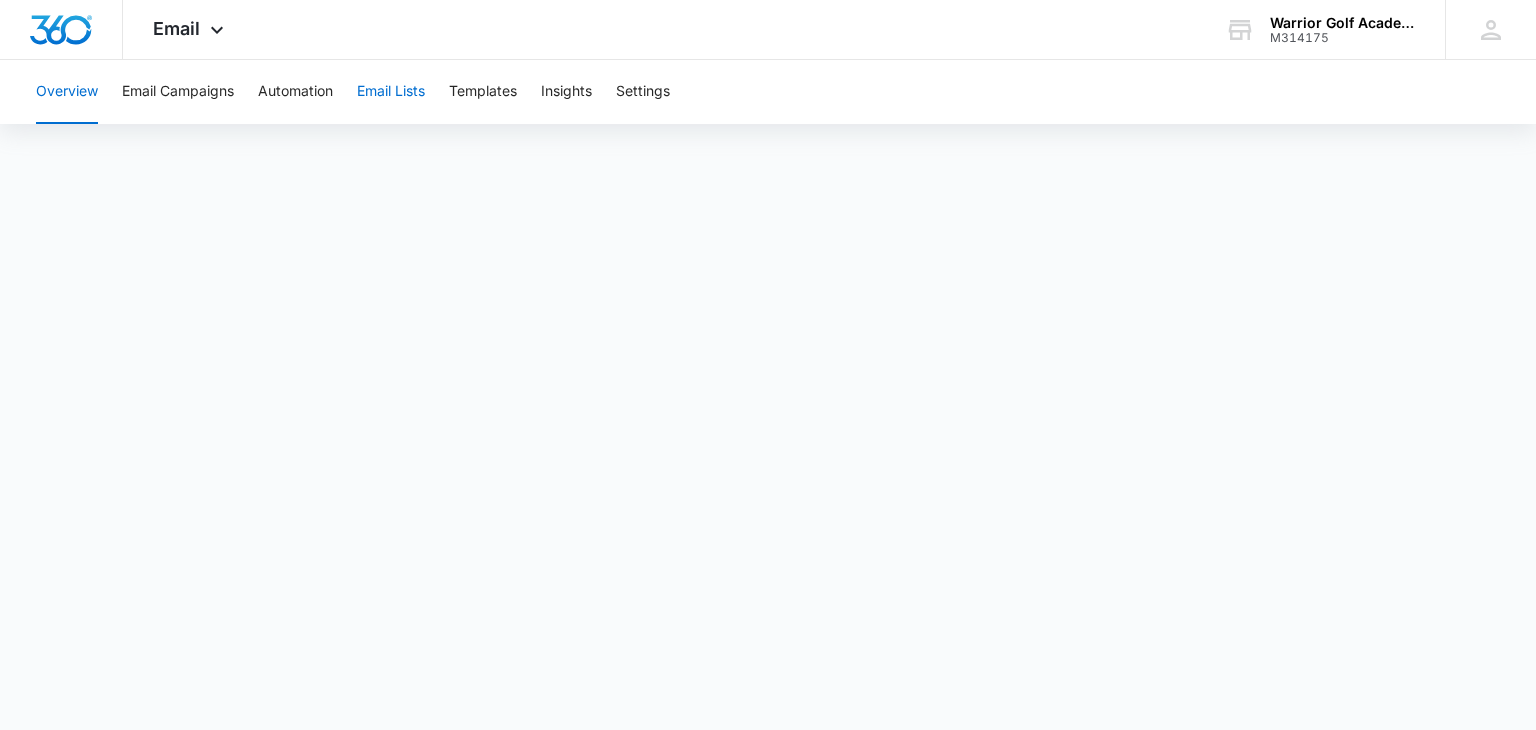 click on "Email Lists" at bounding box center [391, 92] 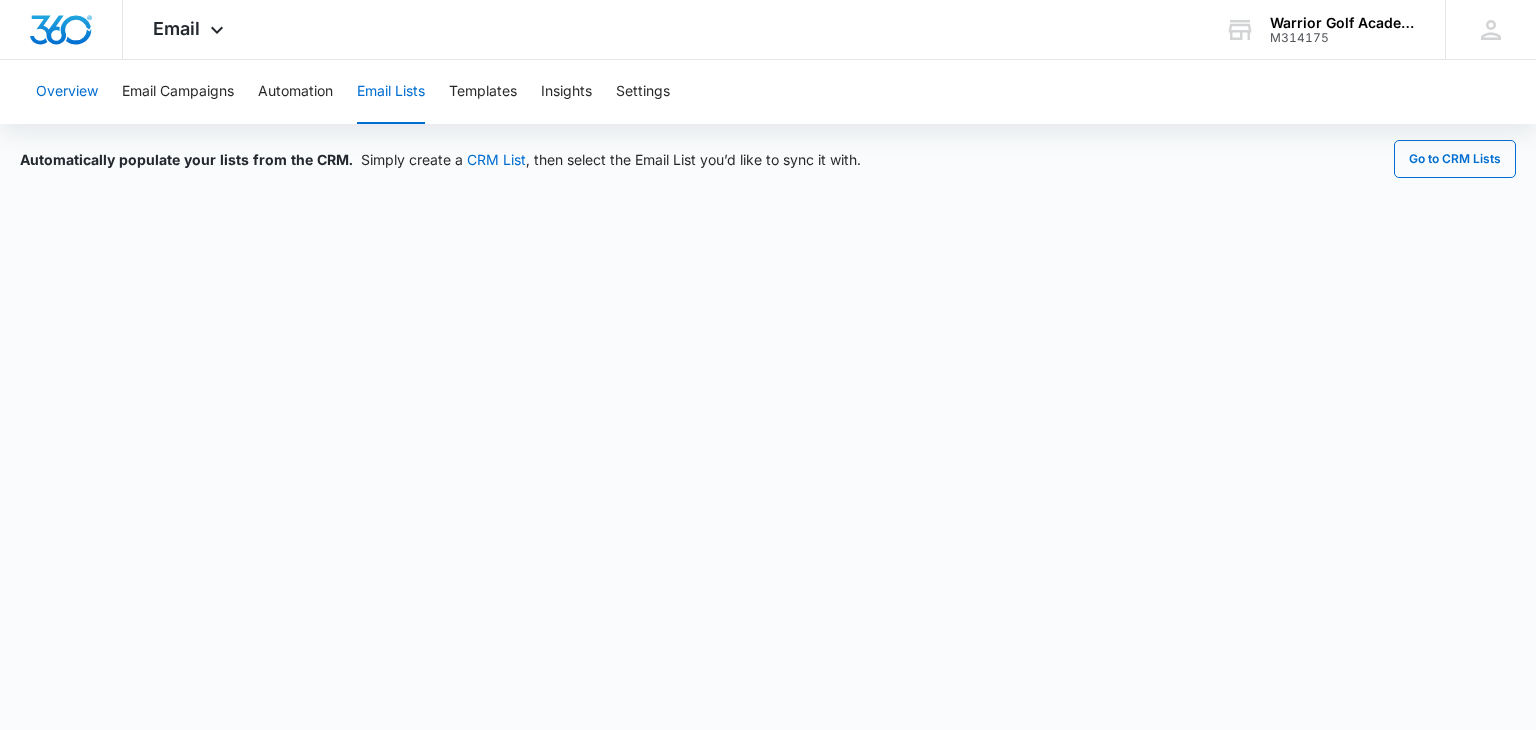 click on "Overview" at bounding box center [67, 92] 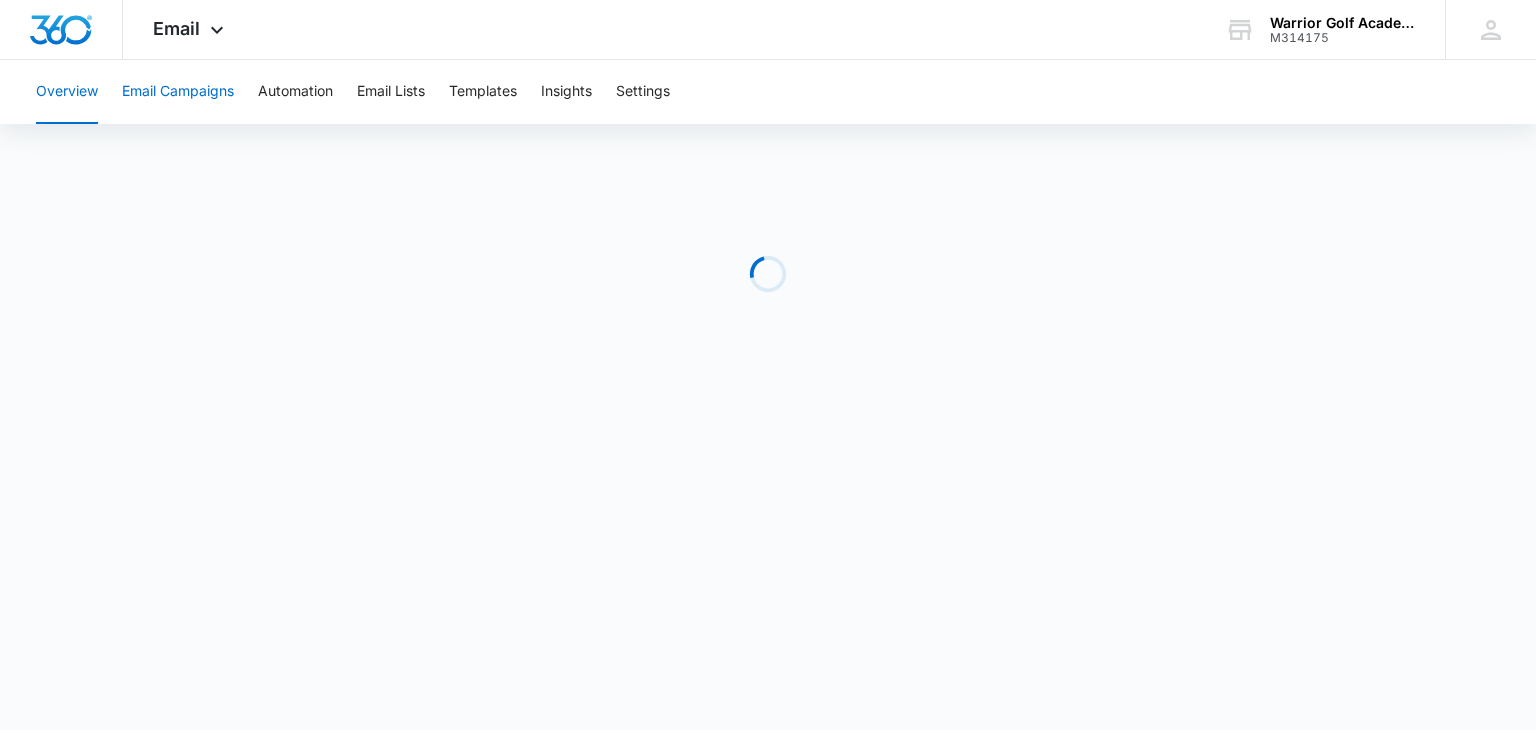 click on "Email Campaigns" at bounding box center (178, 92) 